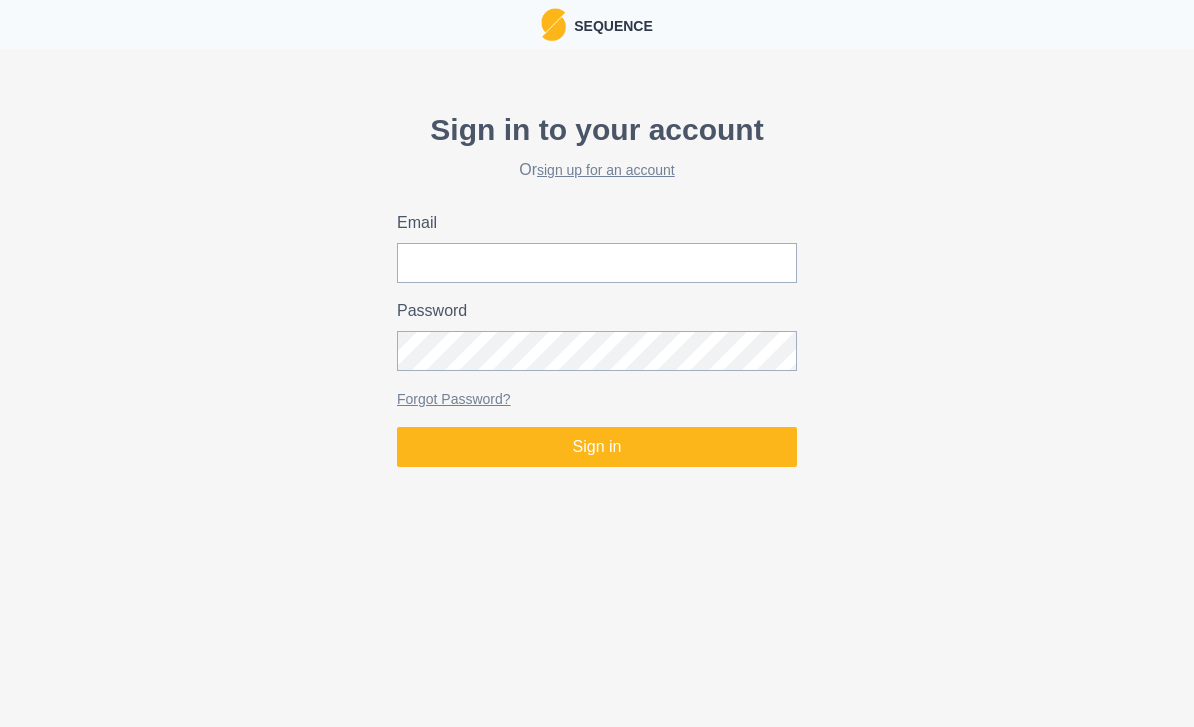 scroll, scrollTop: 0, scrollLeft: 0, axis: both 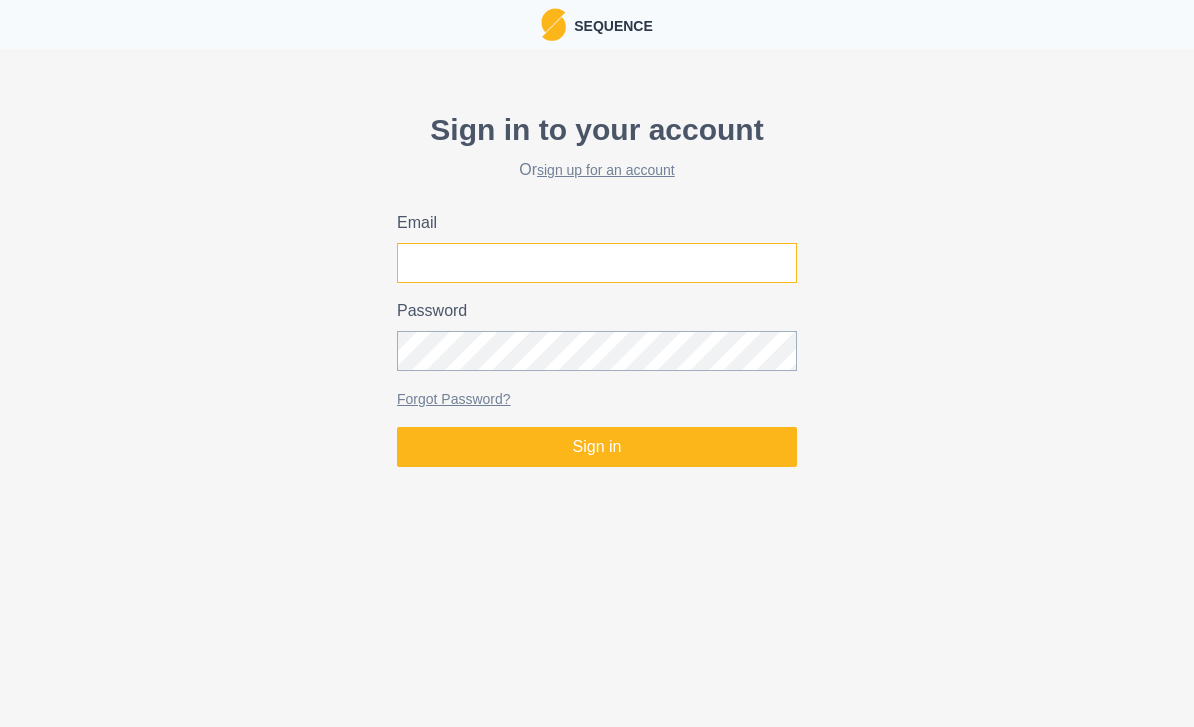 click on "Email" at bounding box center (597, 263) 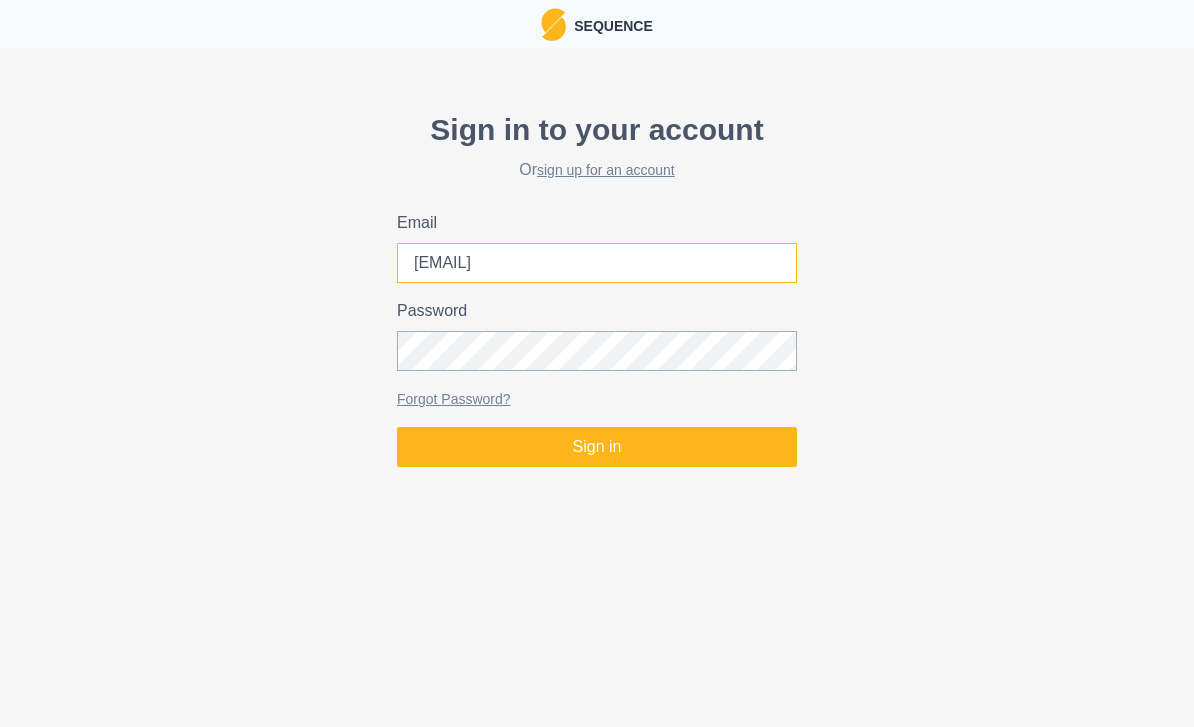 click on "Sign in" at bounding box center [597, 447] 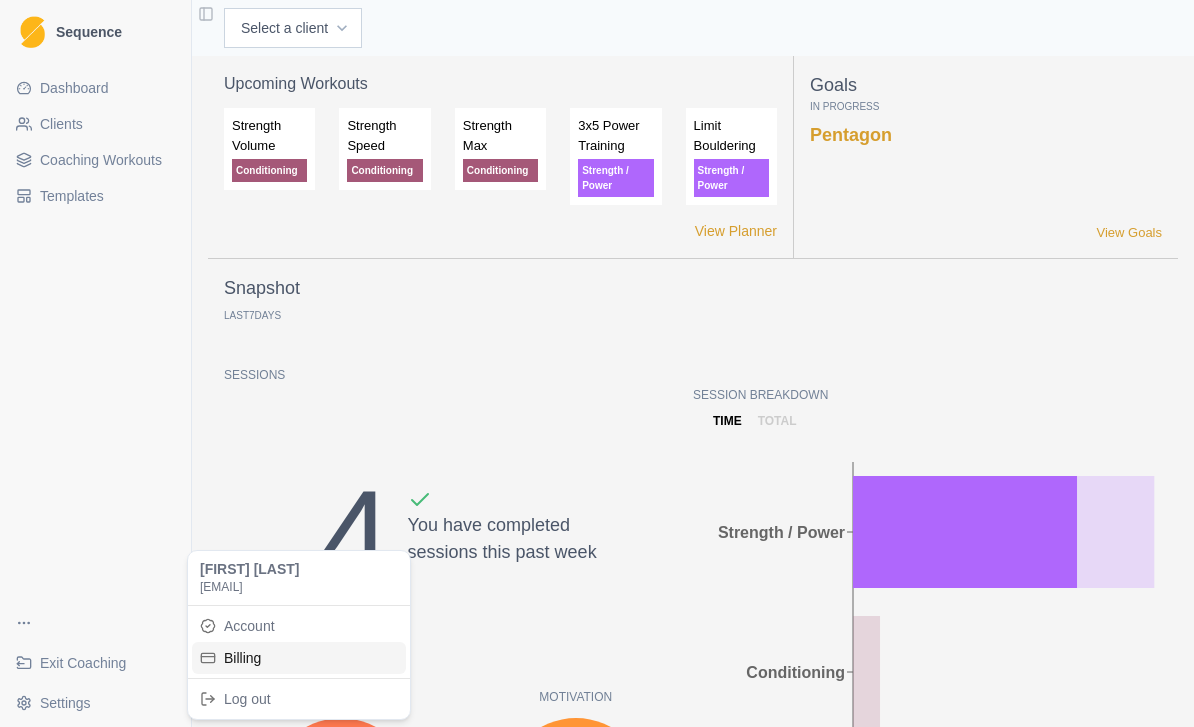 click on "Billing" at bounding box center (299, 658) 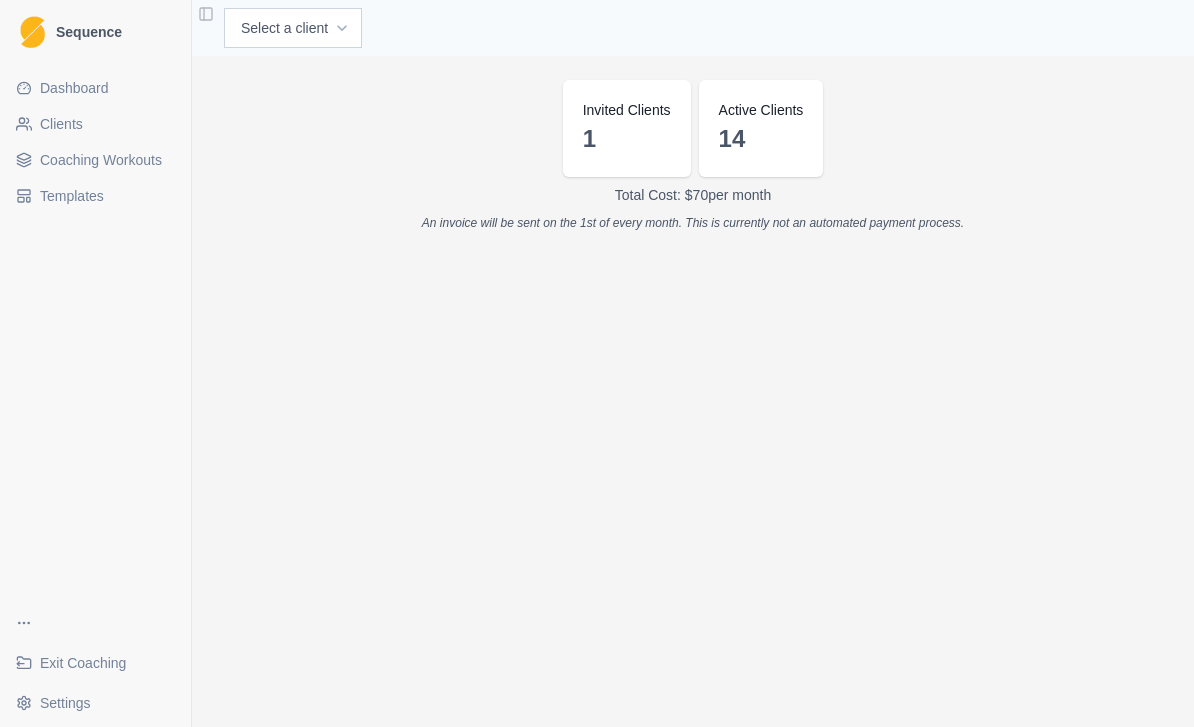 click on "Exit Coaching" at bounding box center [95, 663] 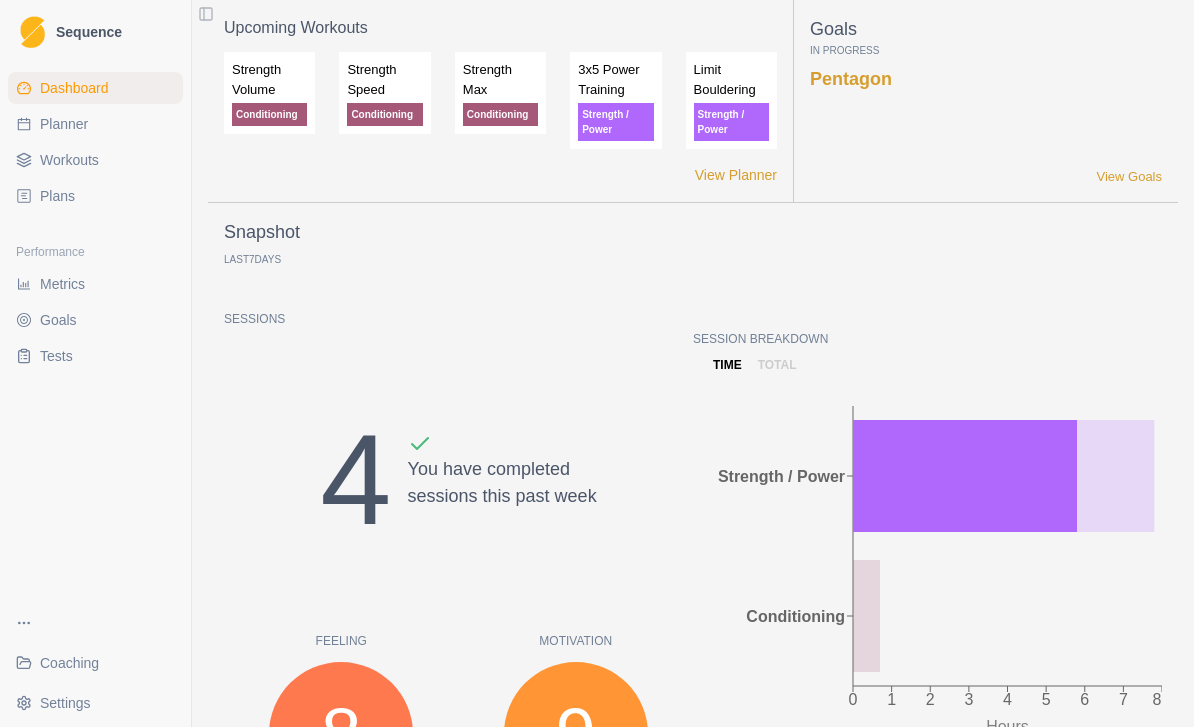 scroll, scrollTop: 0, scrollLeft: 0, axis: both 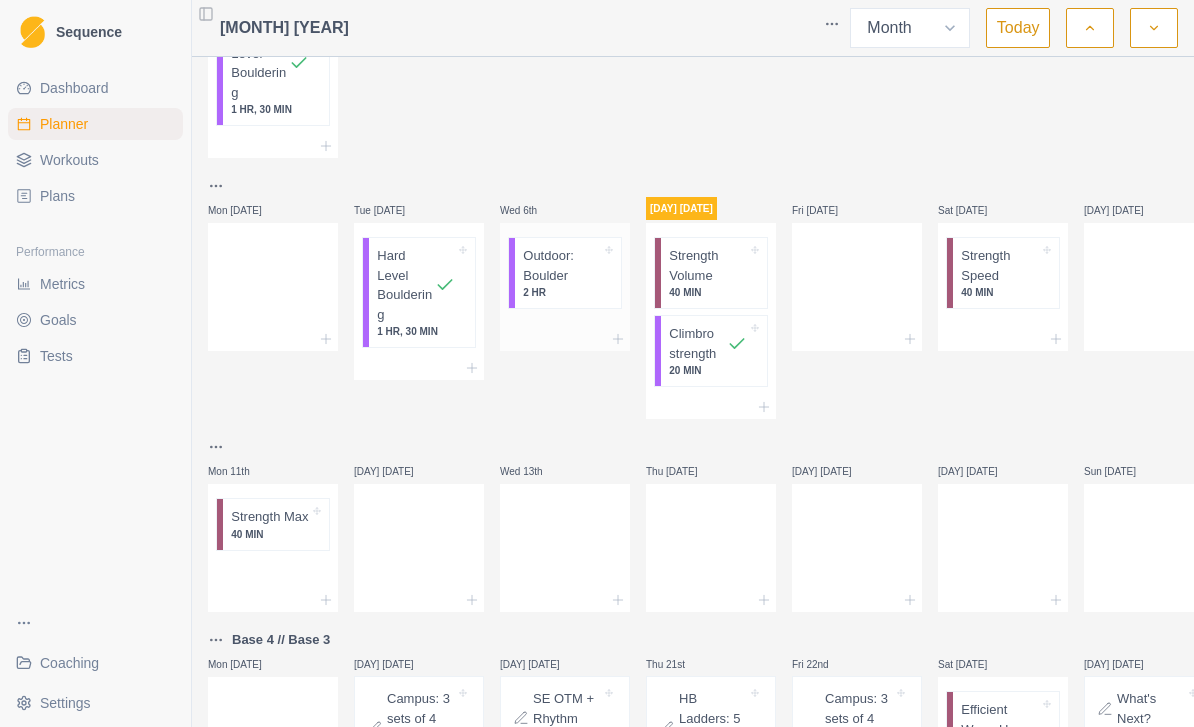click on "Outdoor: Boulder" at bounding box center (562, 265) 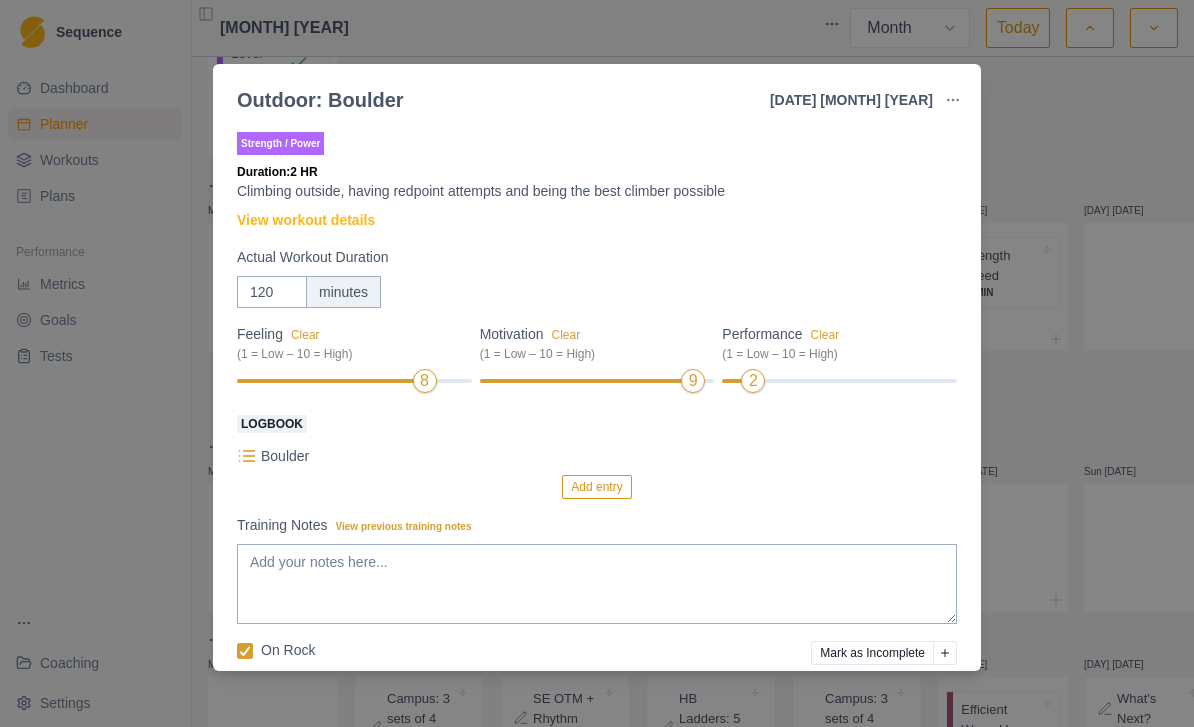click on "Outdoor: Boulder 6 Aug 2025 Link To Goal View Workout Metrics Edit Original Workout Reschedule Workout Remove From Schedule Strength / Power Duration:  2 HR Climbing outside, having redpoint attempts and being the best climber possible View workout details Actual Workout Duration 120 minutes Feeling Clear (1 = Low – 10 = High) 8 Motivation Clear (1 = Low – 10 = High) 9 Performance Clear (1 = Low – 10 = High) 2 Logbook Boulder Add entry Training Notes View previous training notes On Rock Mark as Incomplete Complete Workout" at bounding box center (597, 363) 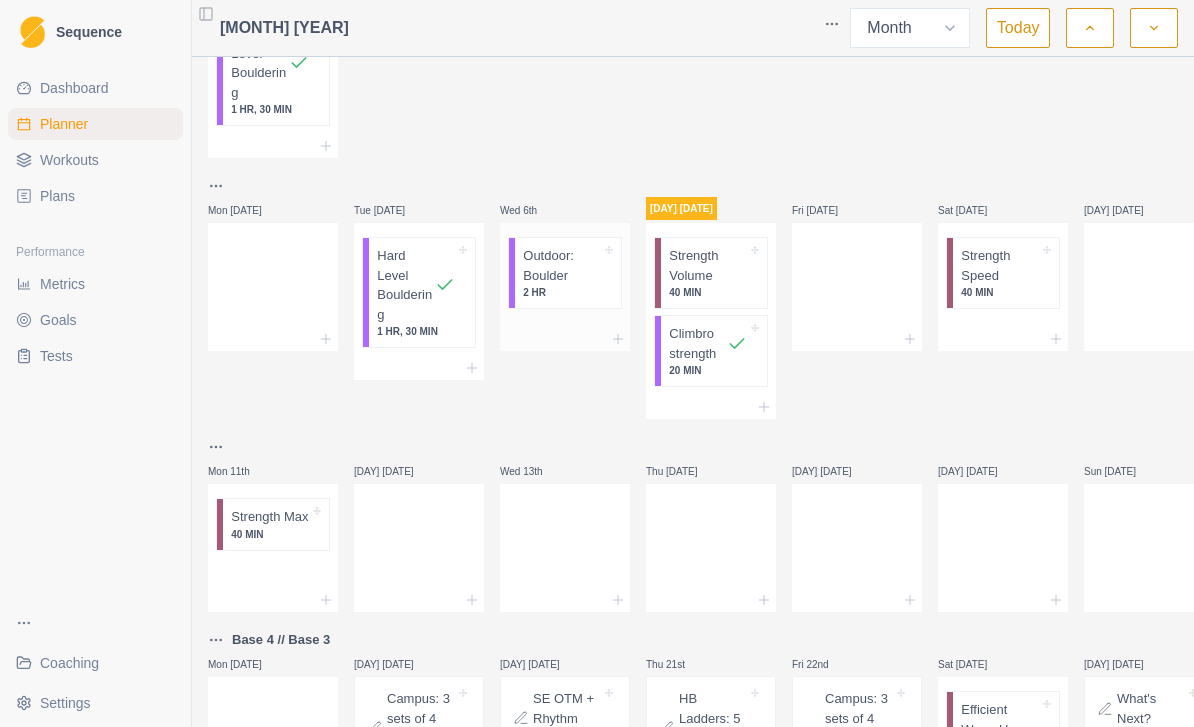click on "Outdoor: Boulder" at bounding box center (562, 265) 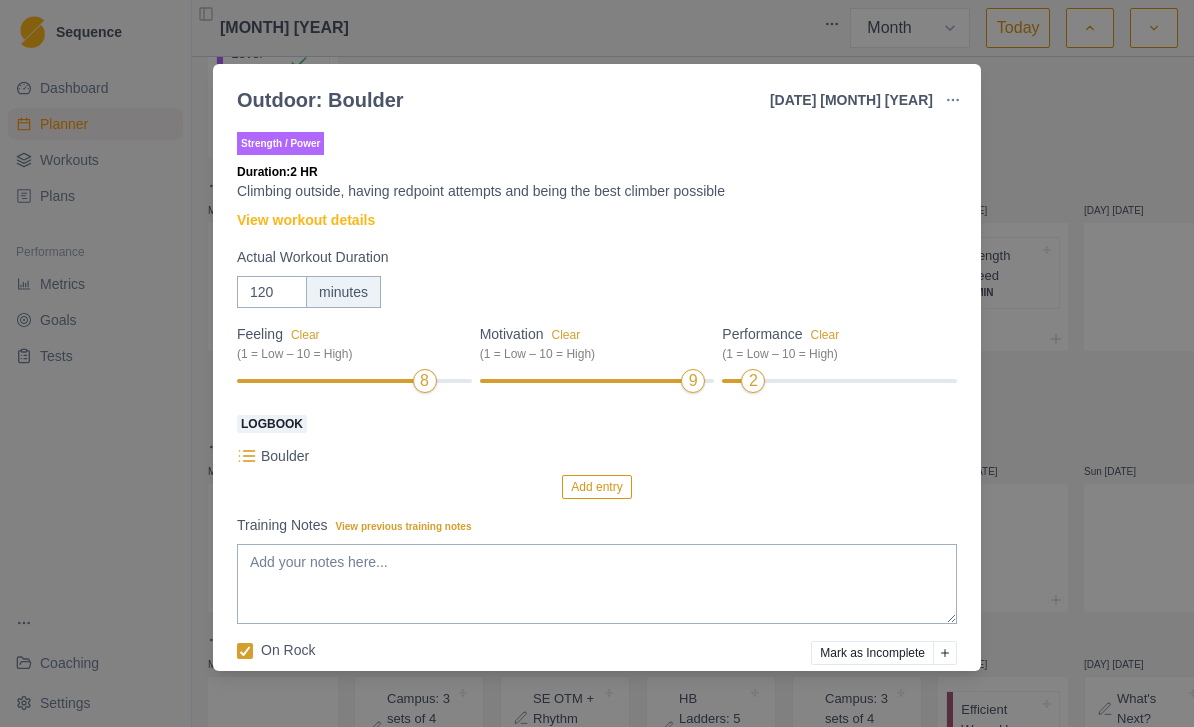 click on "Add entry" at bounding box center [596, 487] 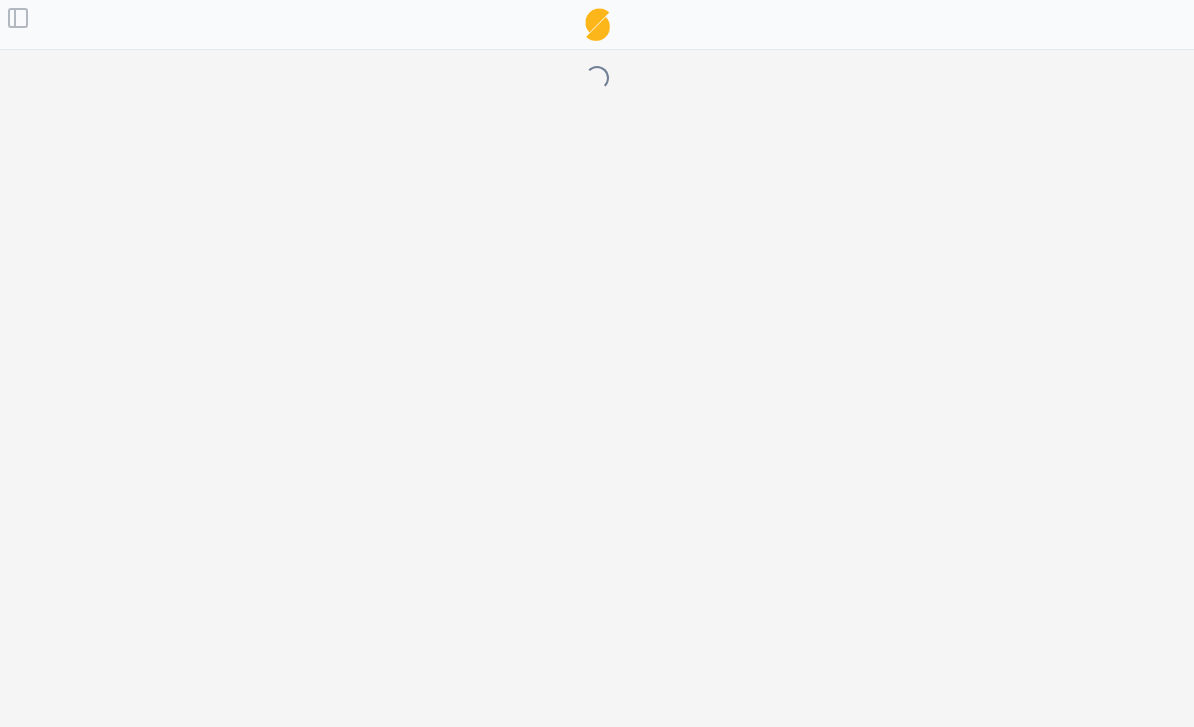 select on "month" 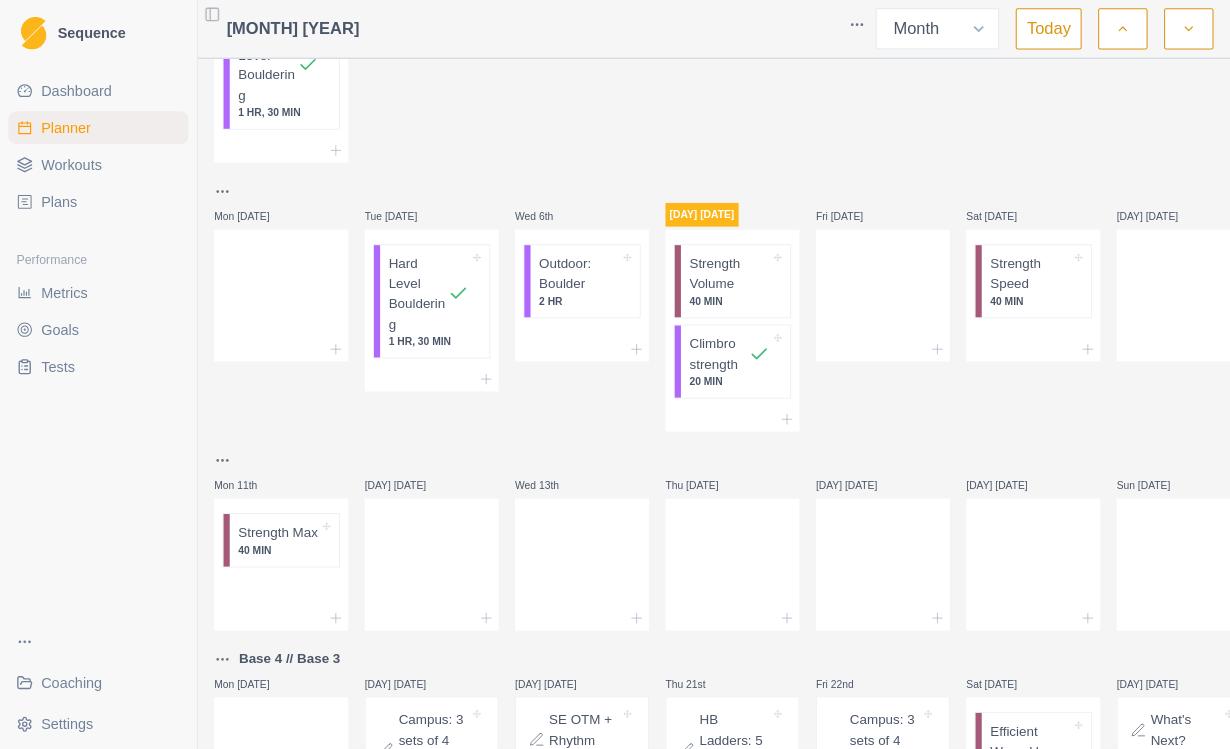 scroll, scrollTop: 0, scrollLeft: 0, axis: both 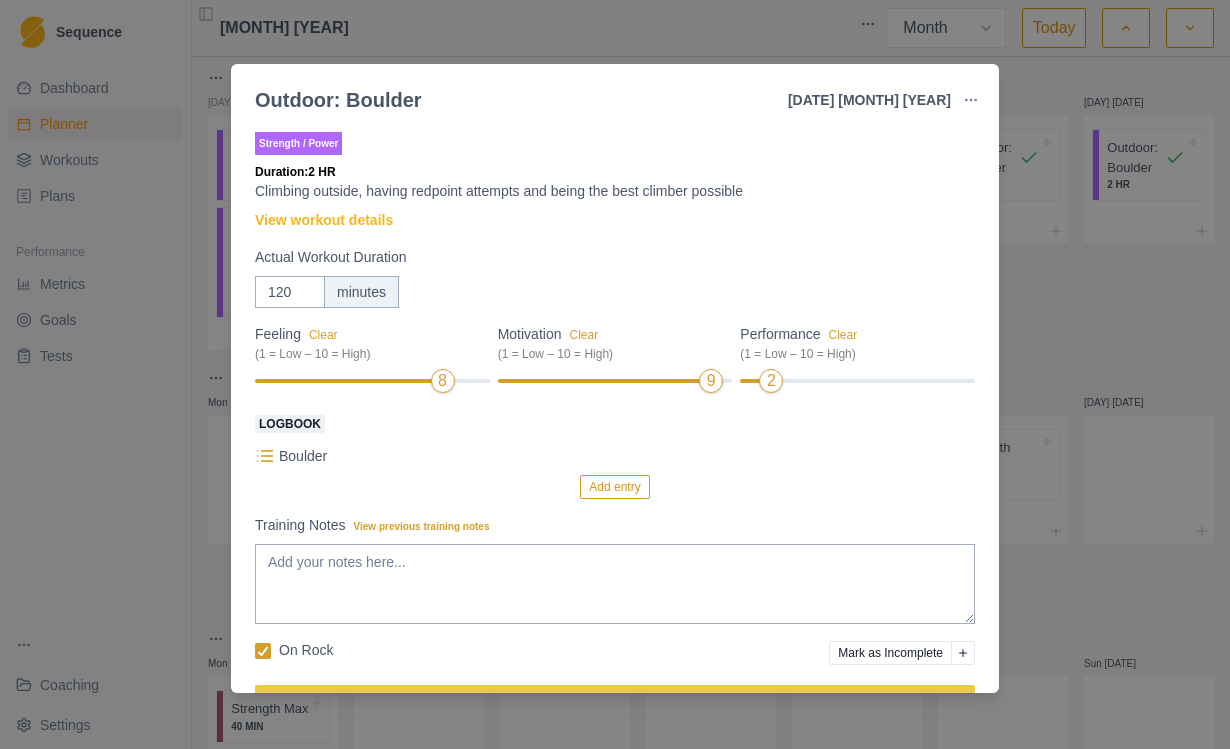 click on "Add entry" at bounding box center (614, 487) 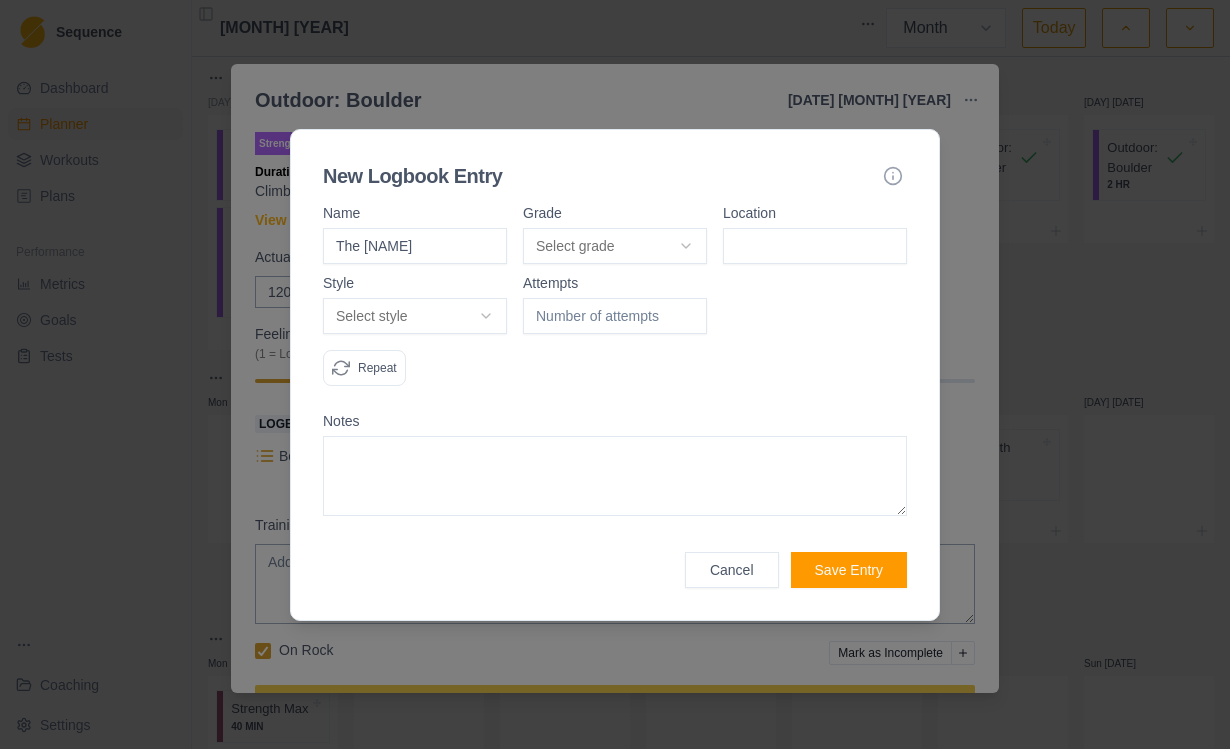 type on "The [NAME]" 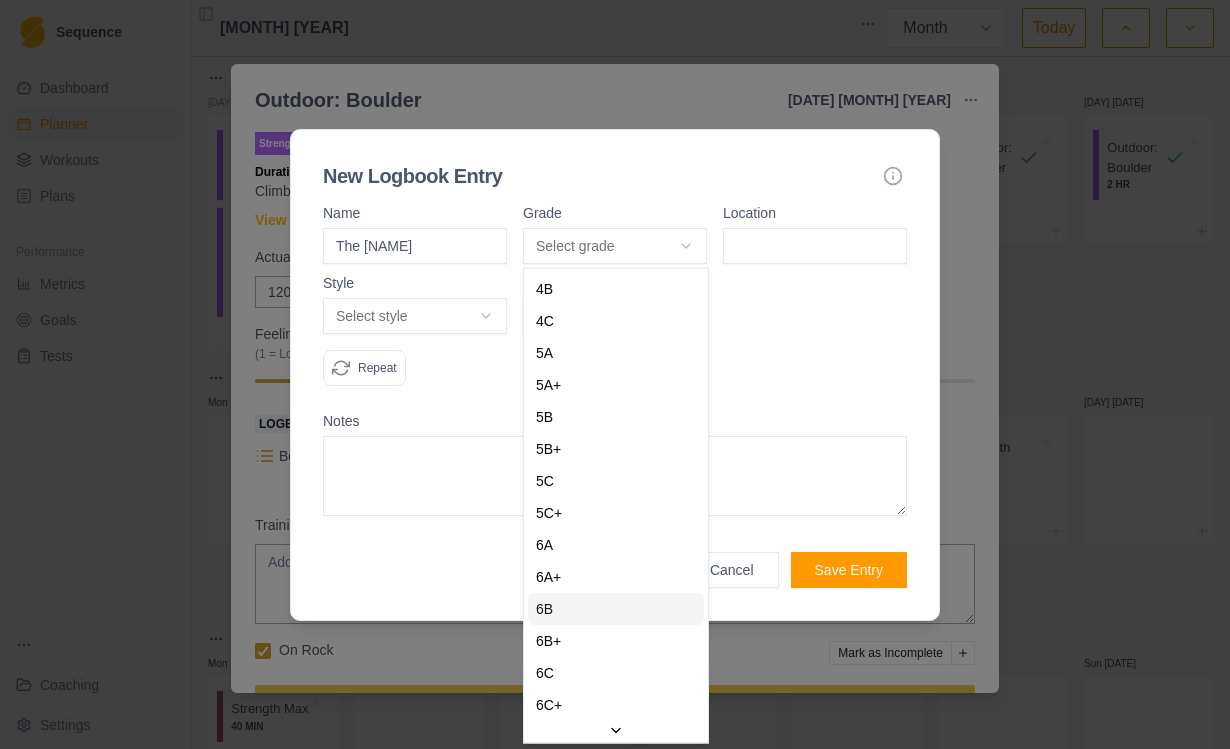 click on "6B" at bounding box center (616, 609) 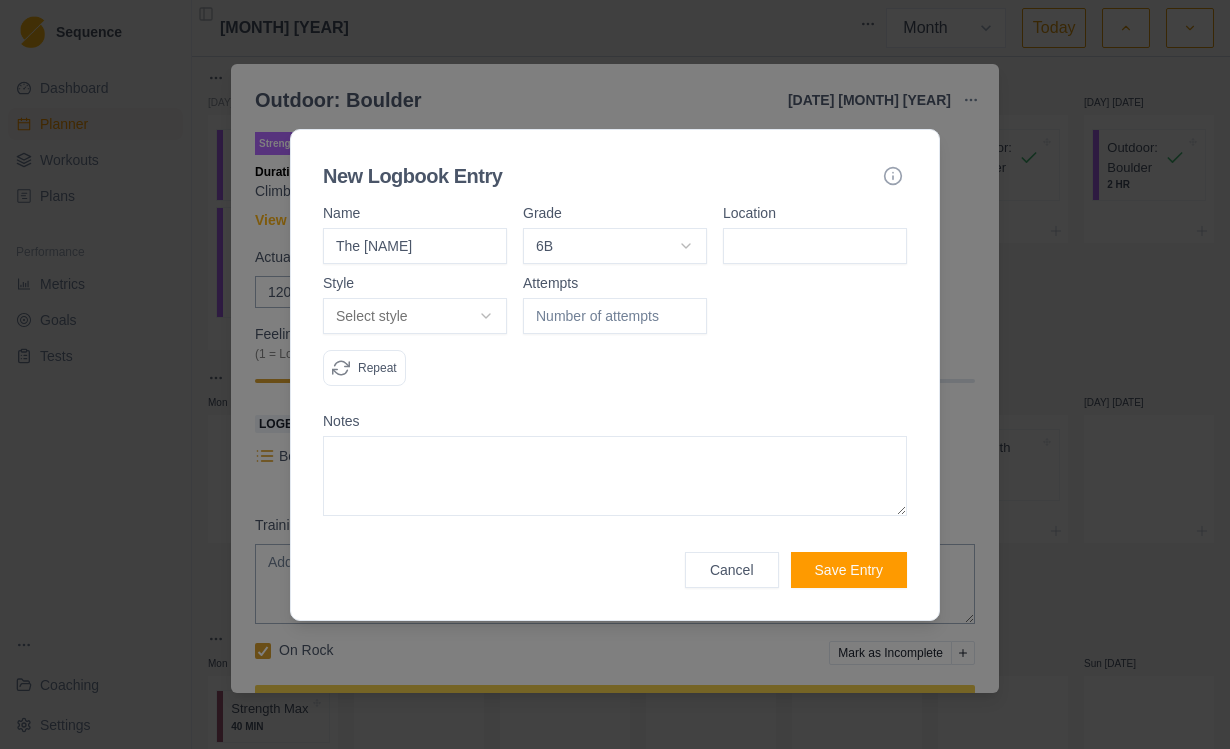 click at bounding box center (815, 246) 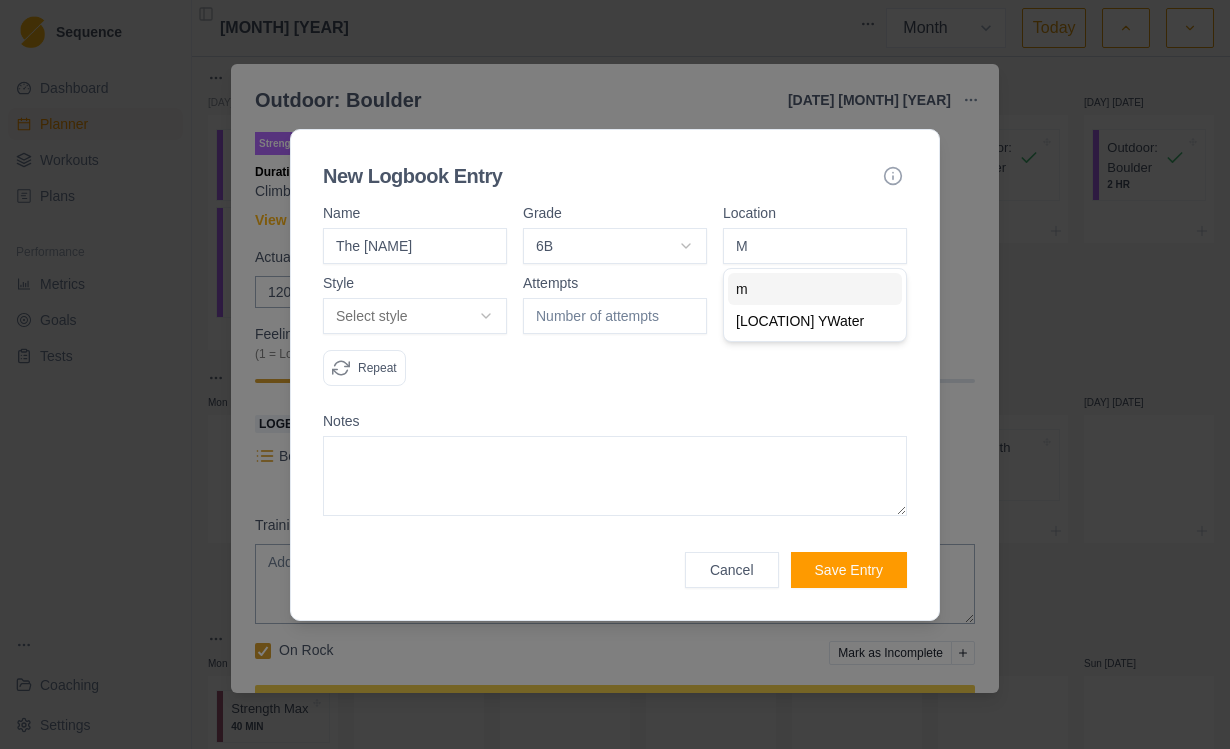 type on "[LOCATION] YWater" 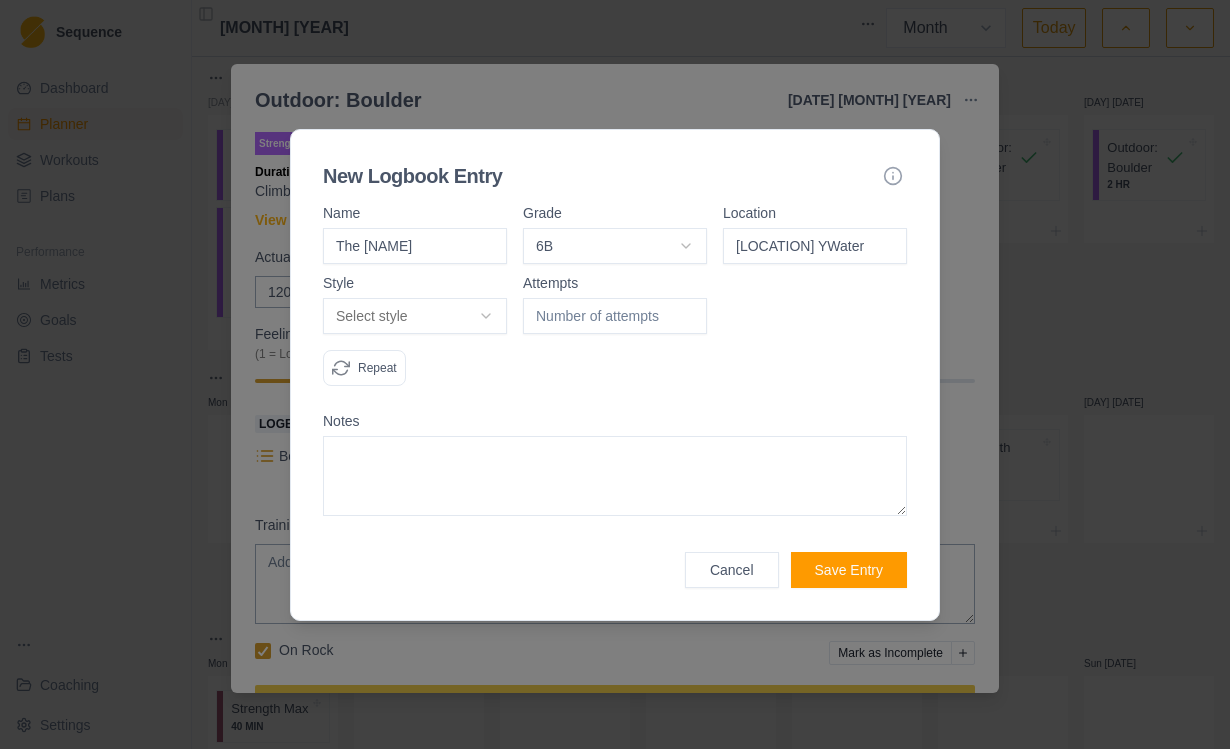 click on "Repeat" at bounding box center [377, 368] 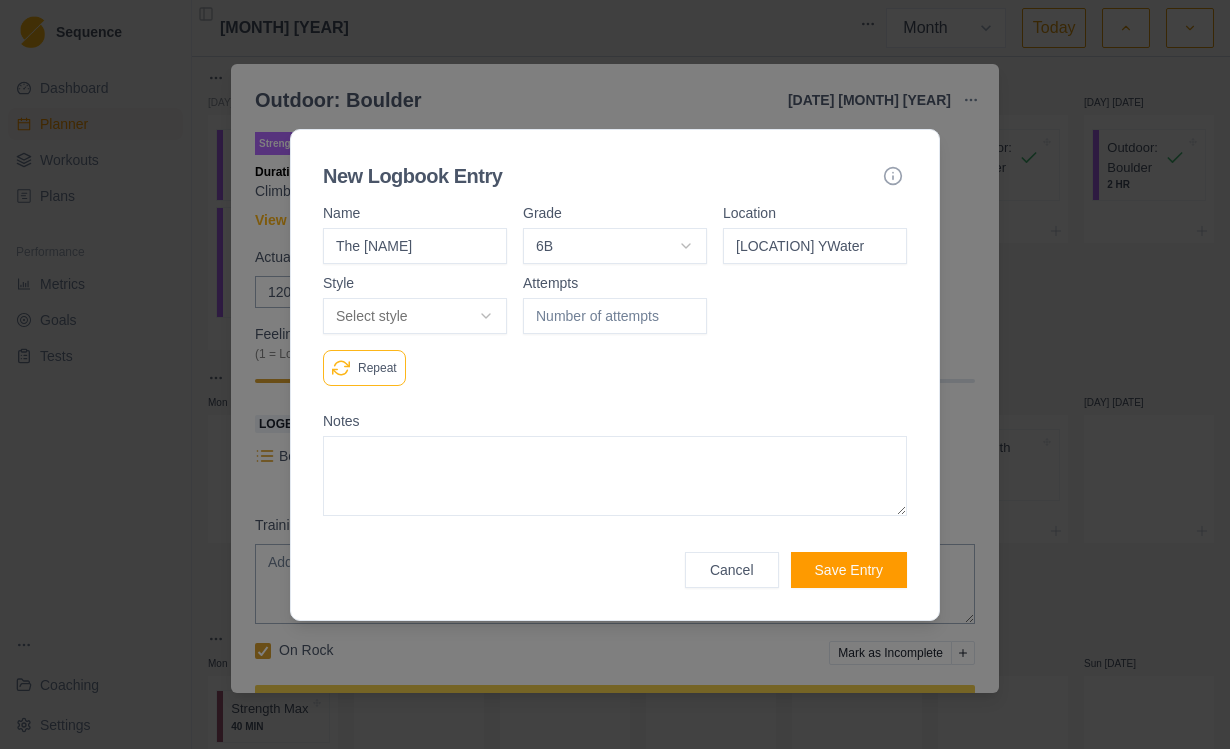 click on "Select style" at bounding box center [415, 316] 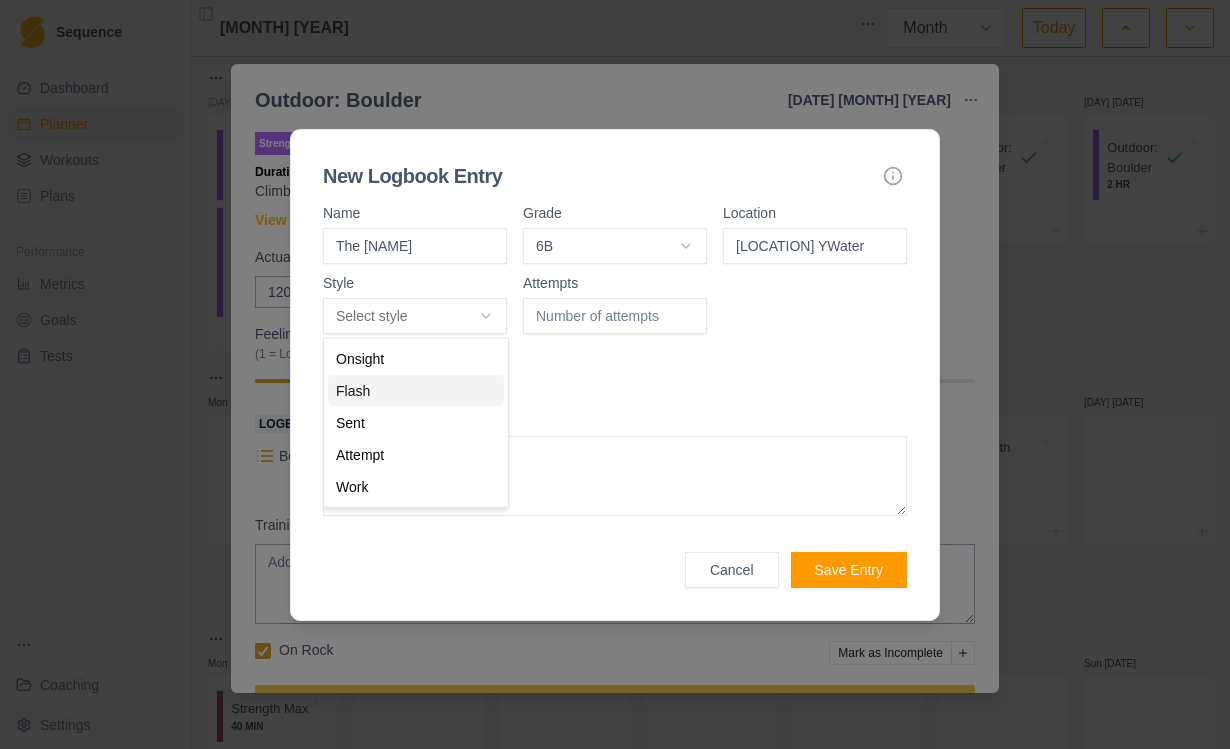 click on "Flash" at bounding box center [416, 391] 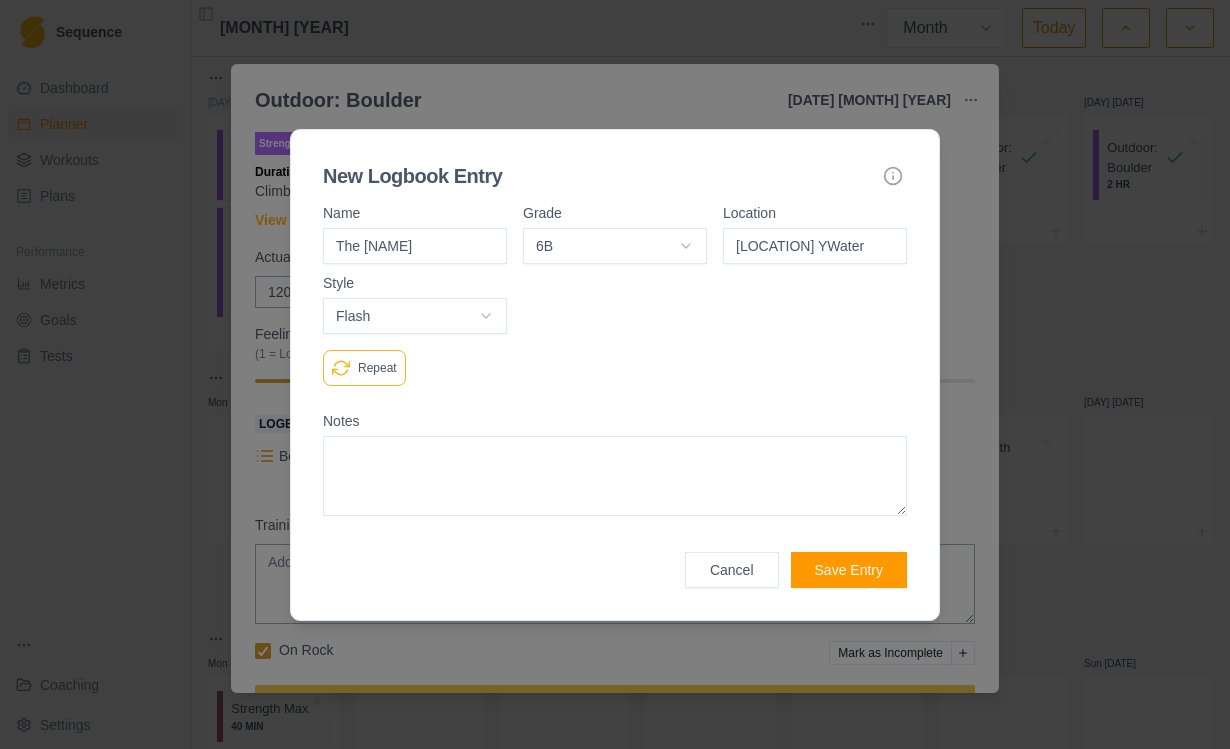 click at bounding box center (615, 476) 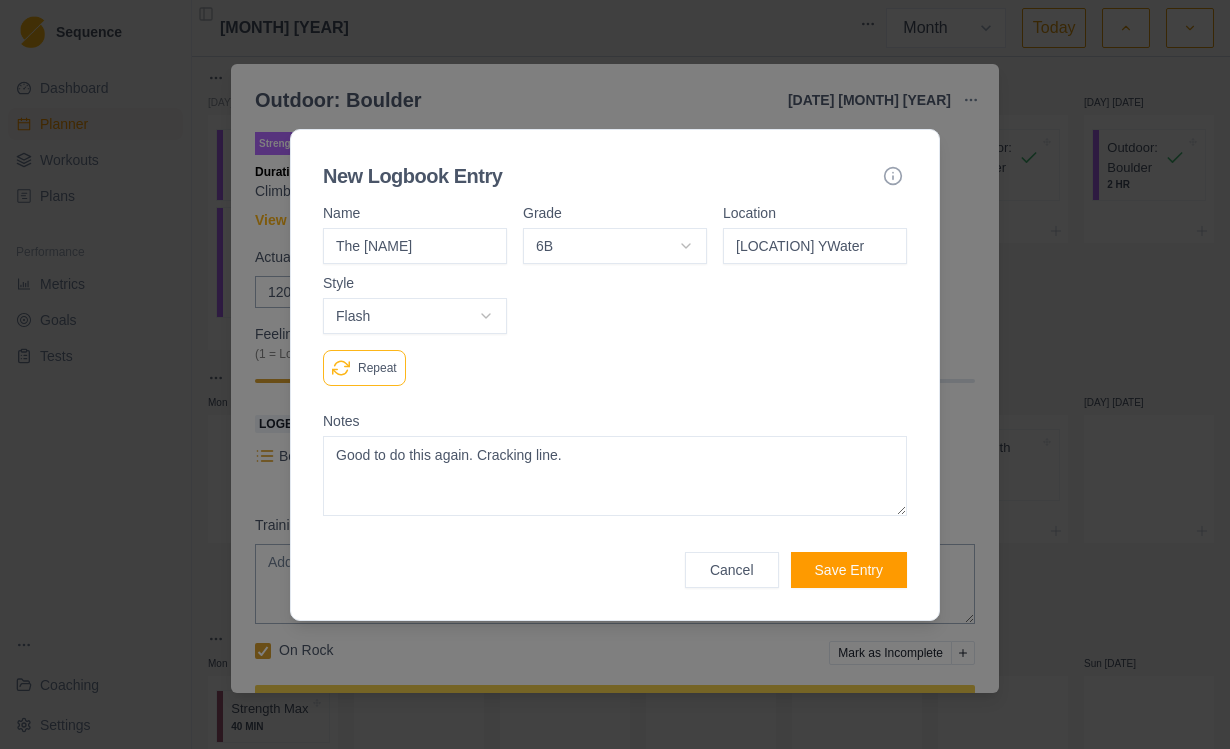 type on "Good to do this again. Cracking line." 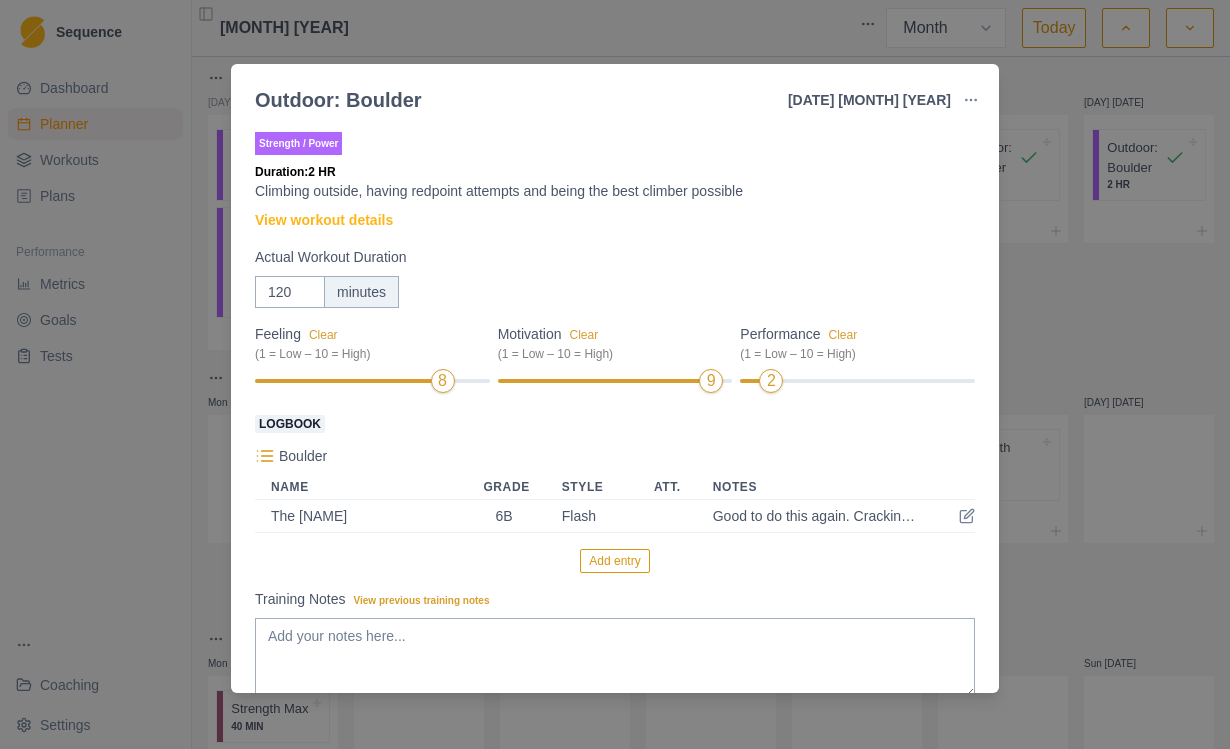 click on "Add entry" at bounding box center (614, 561) 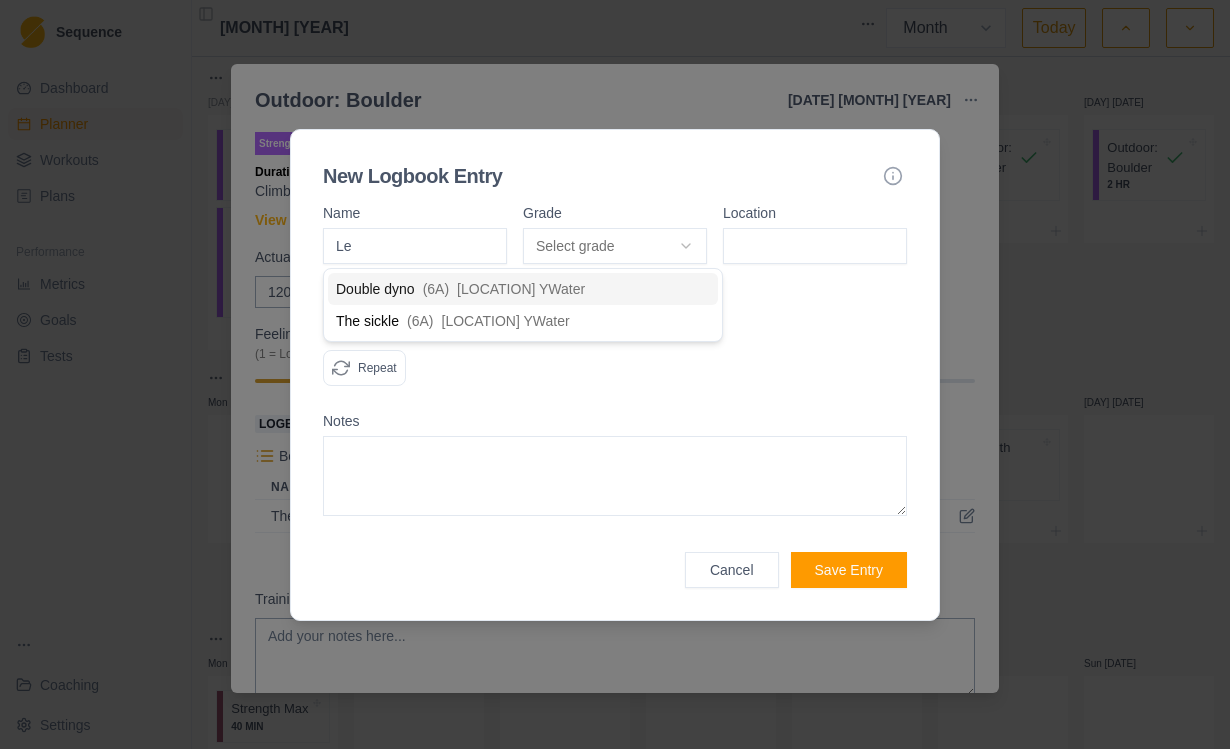 type on "L" 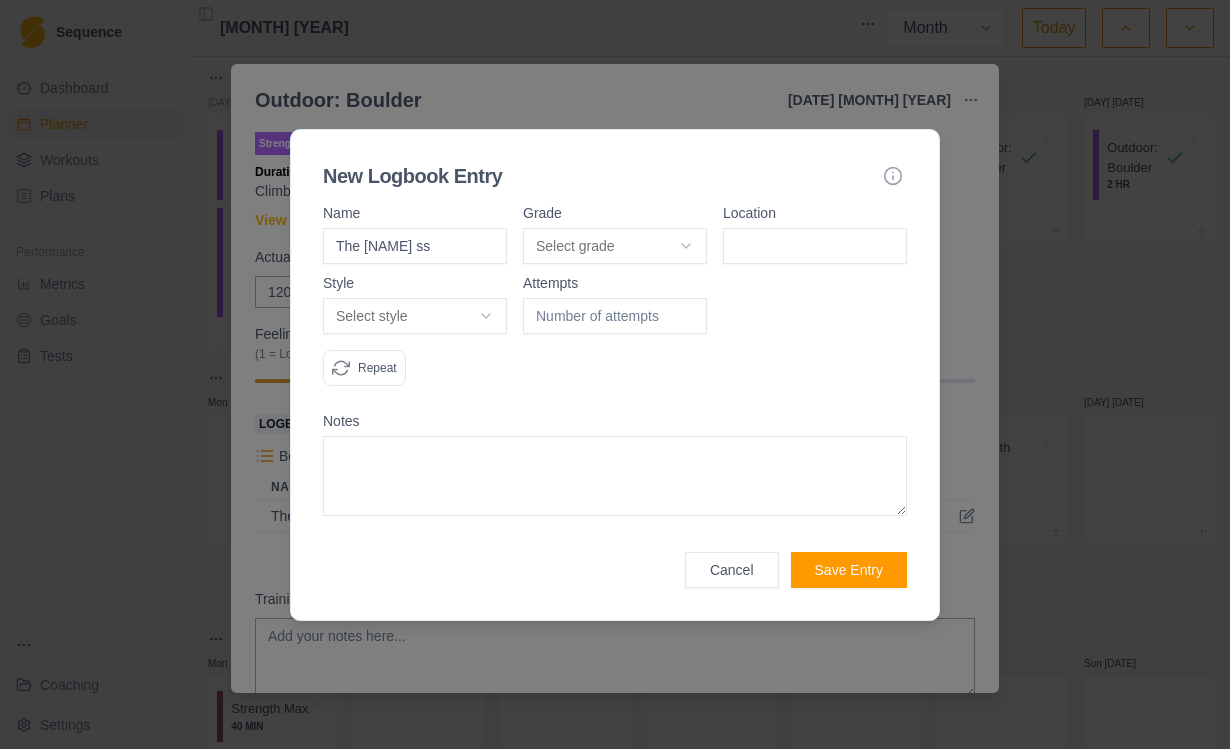 type on "The [NAME] ss" 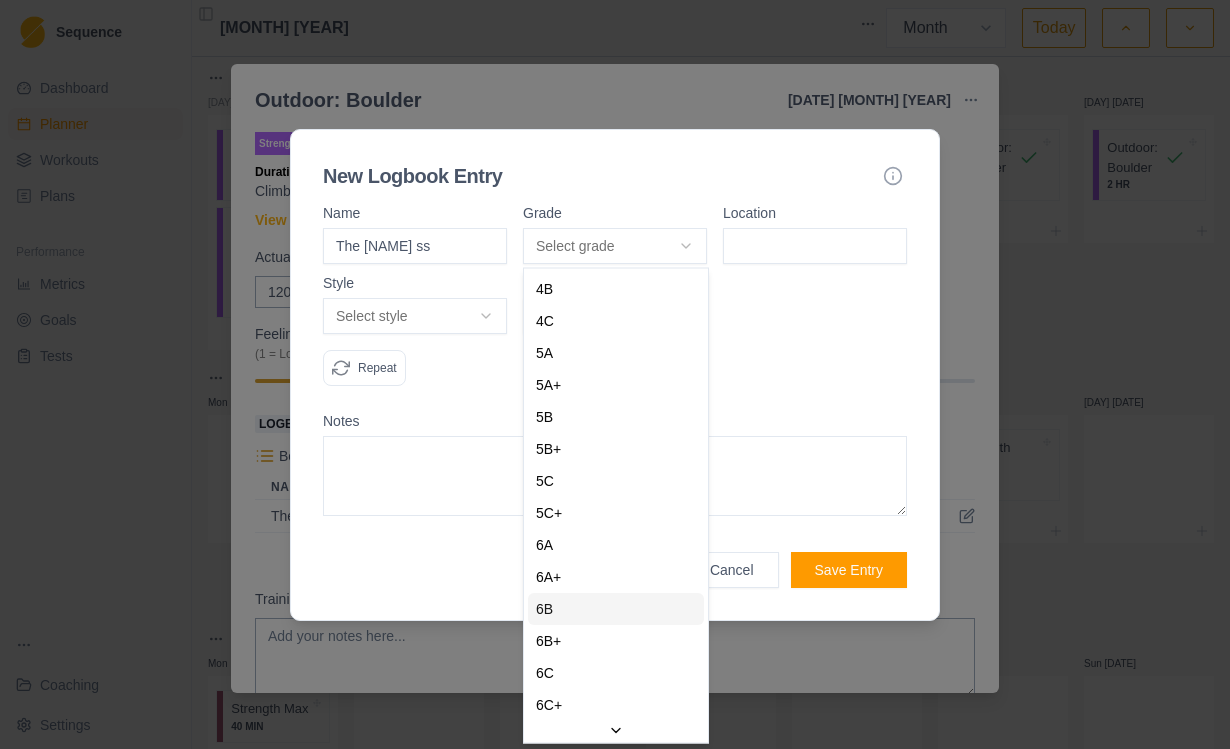 click on "6B" at bounding box center [616, 609] 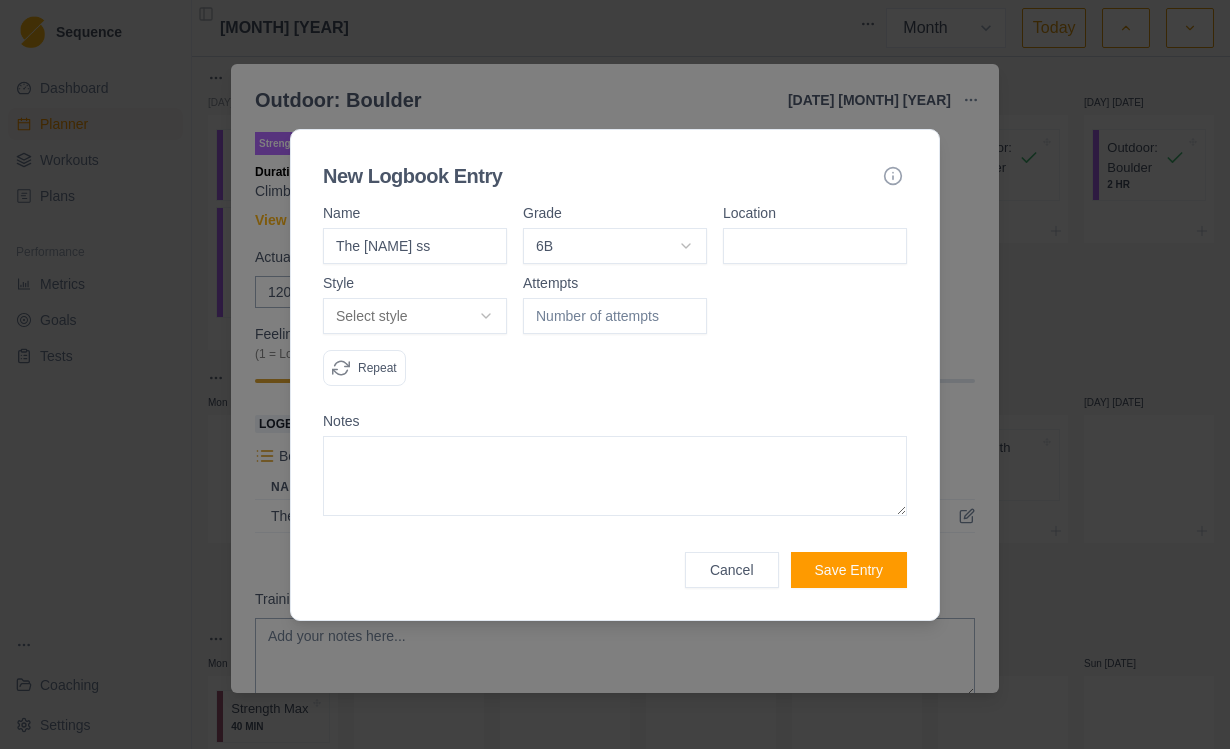 click at bounding box center [815, 246] 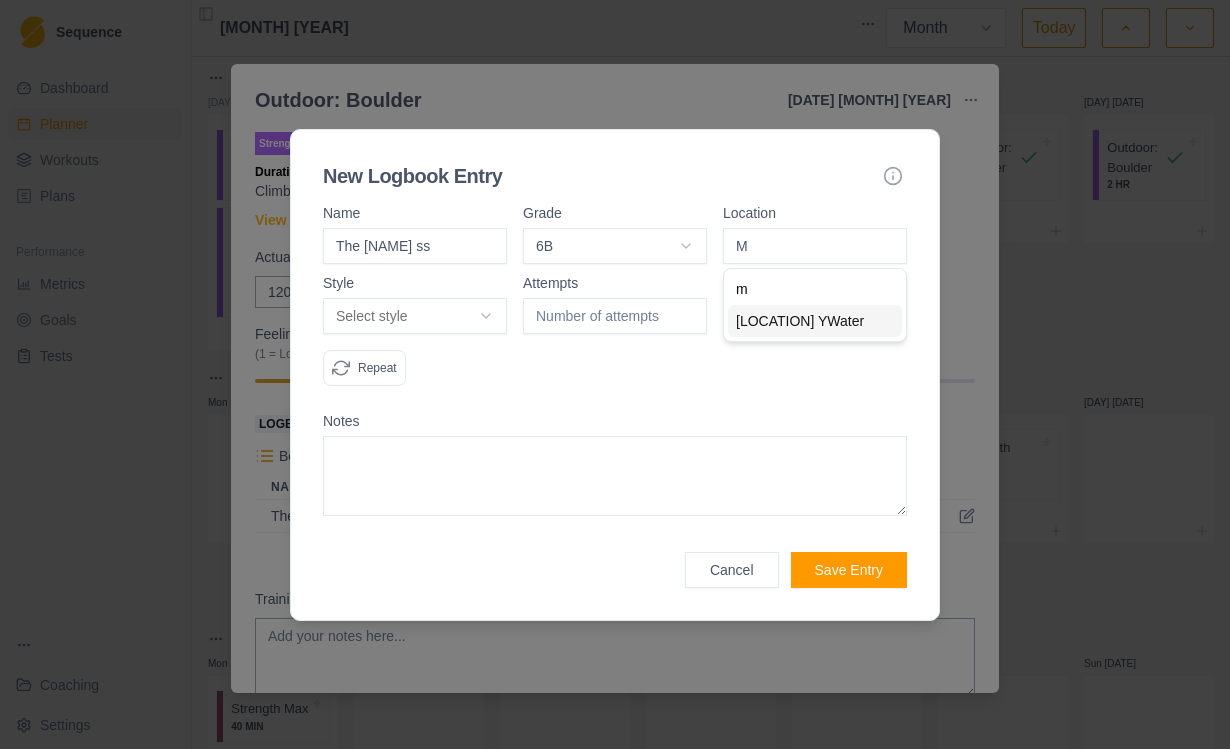 type on "[LOCATION] YWater" 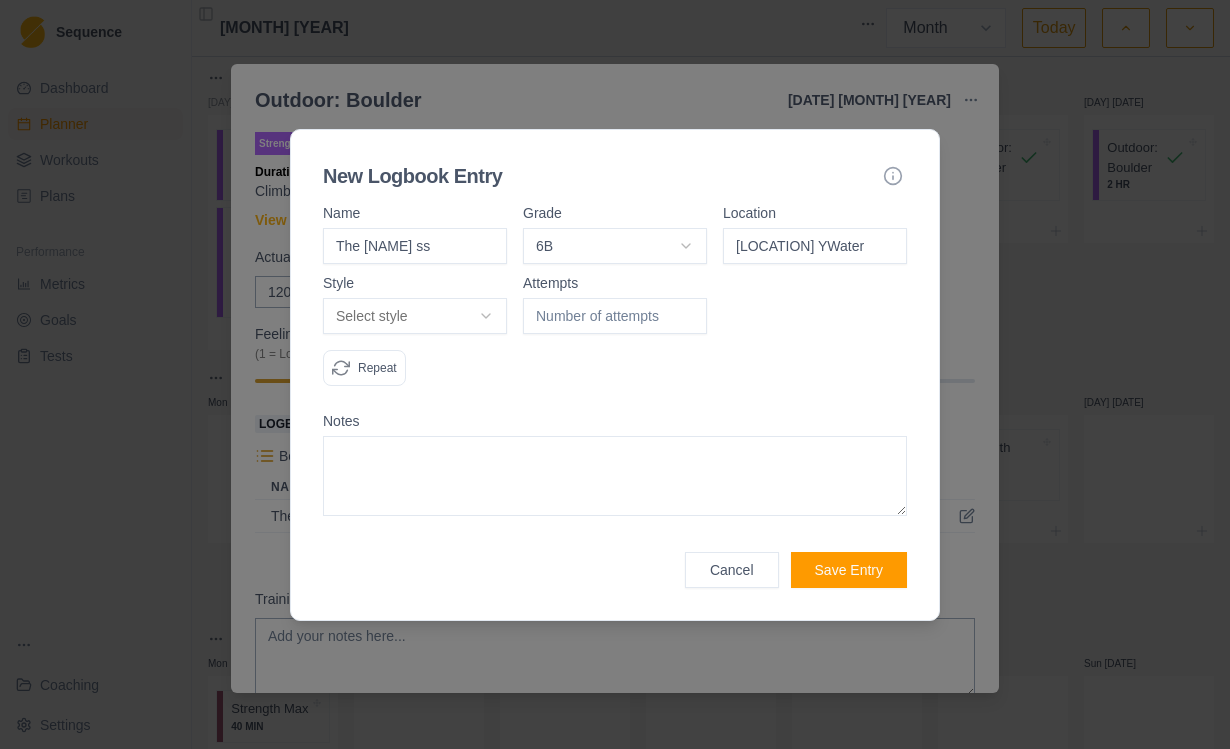 click on "Select style" at bounding box center [415, 316] 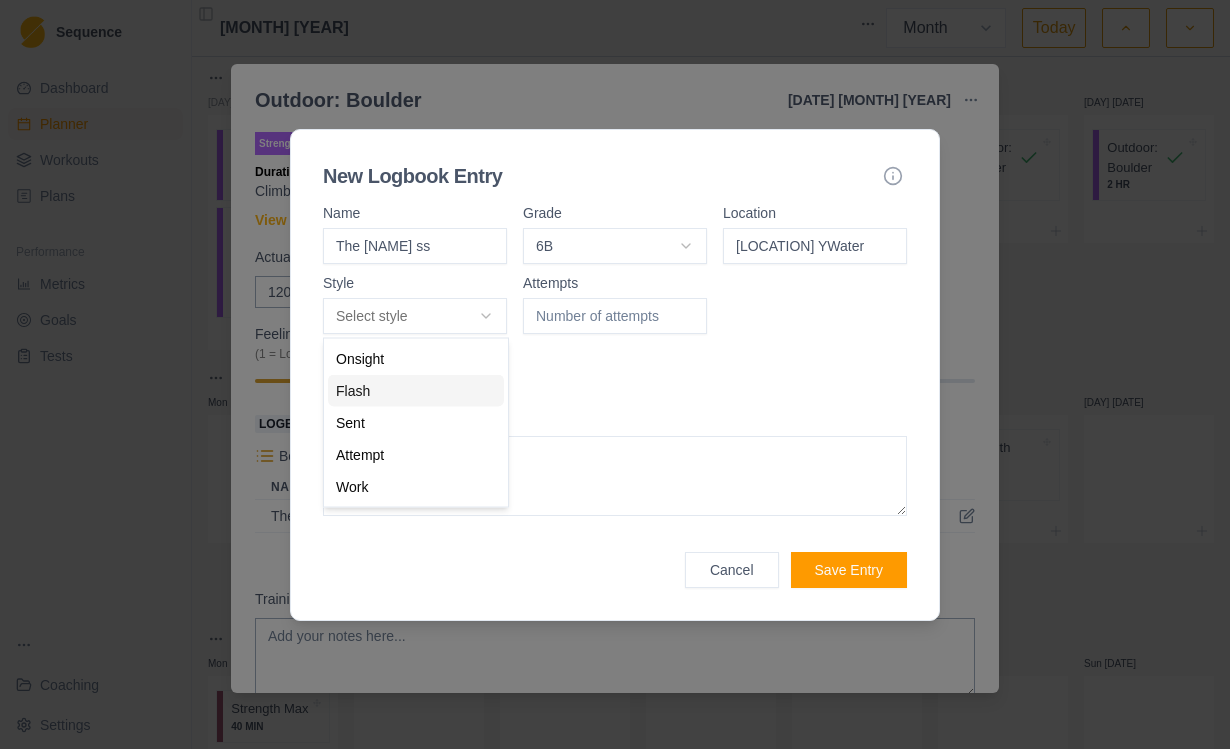 click on "Flash" at bounding box center (416, 391) 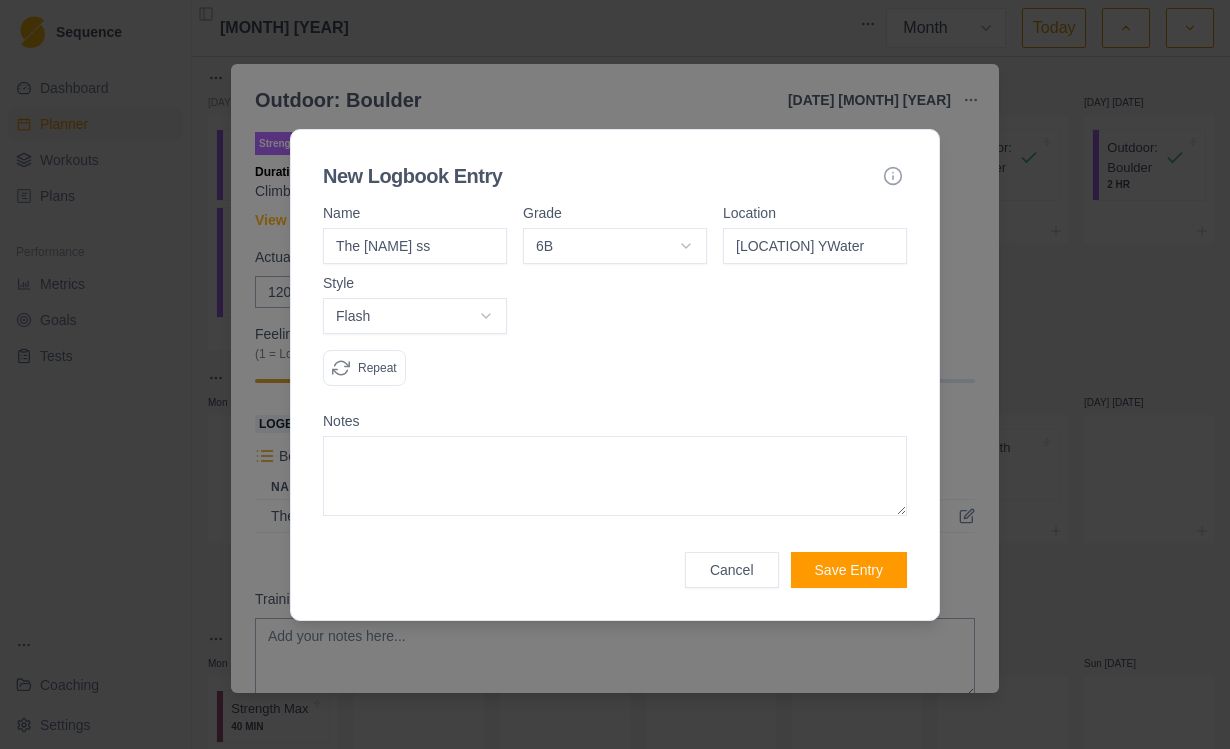 click on "Repeat" at bounding box center [377, 368] 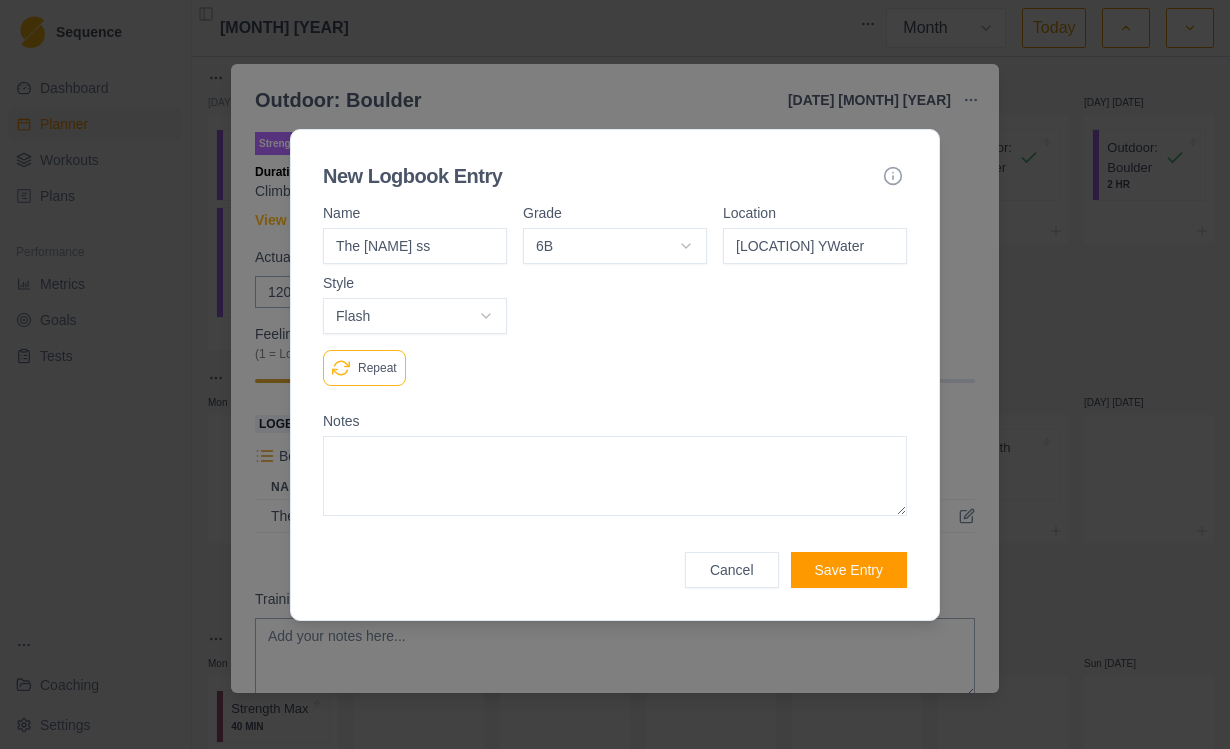 click on "Repeat" at bounding box center [377, 368] 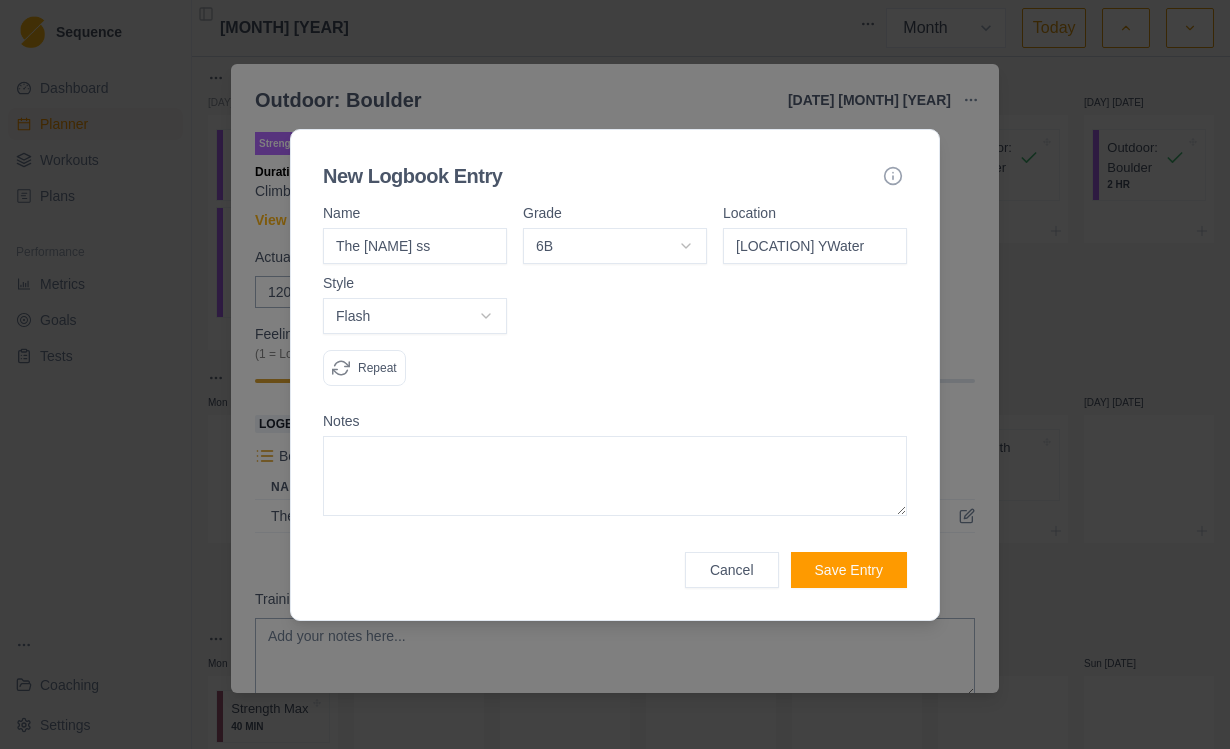 click at bounding box center [615, 476] 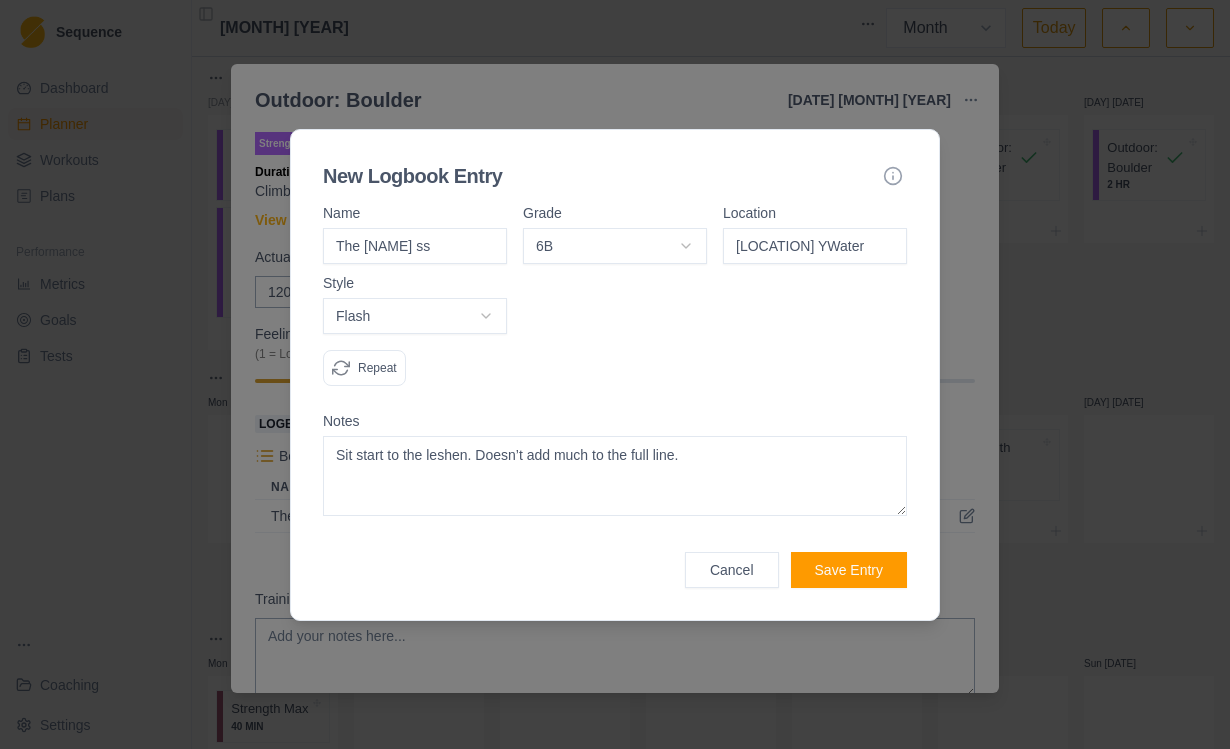 type on "Sit start to the leshen. Doesn’t add much to the full line." 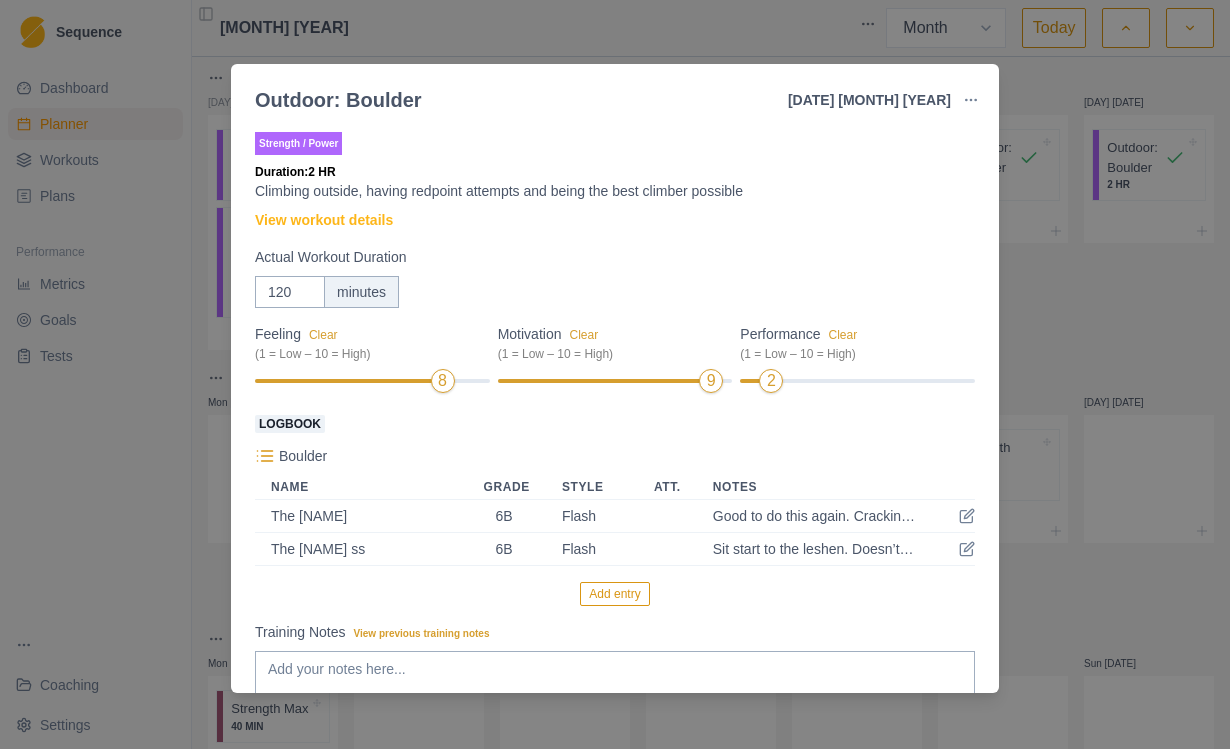 click on "Add entry" at bounding box center (614, 594) 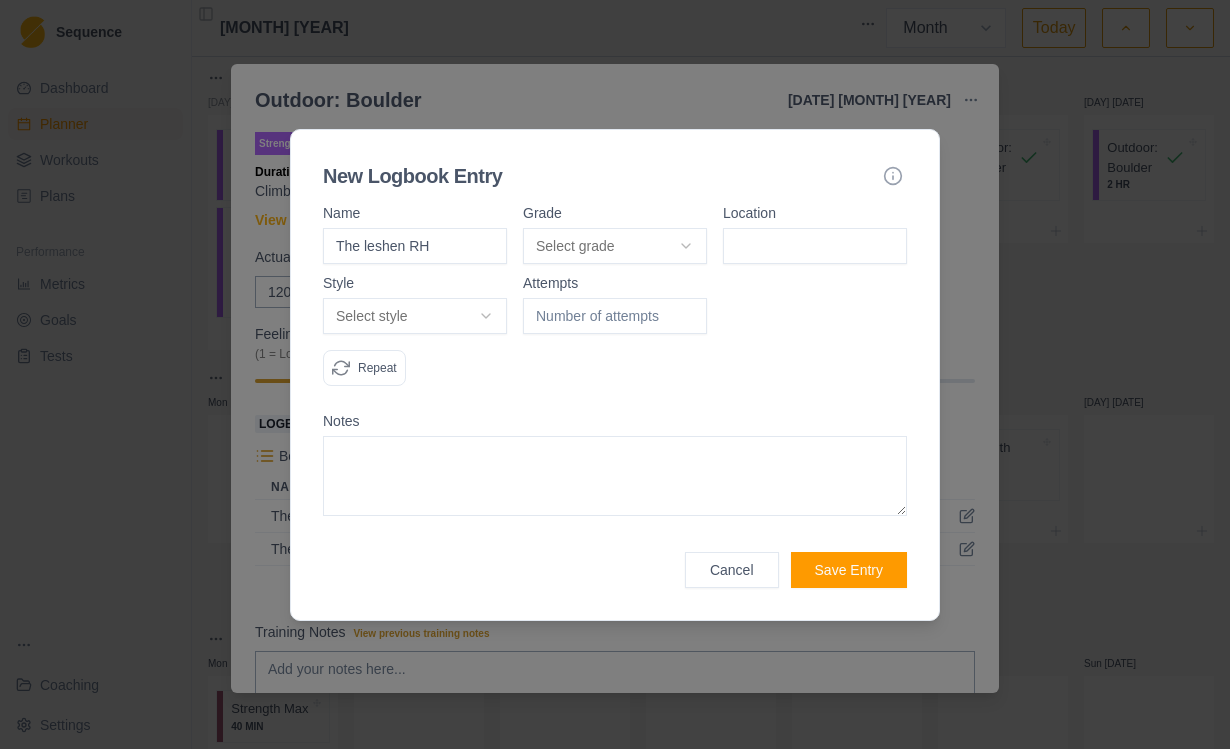 type on "The leshen RH" 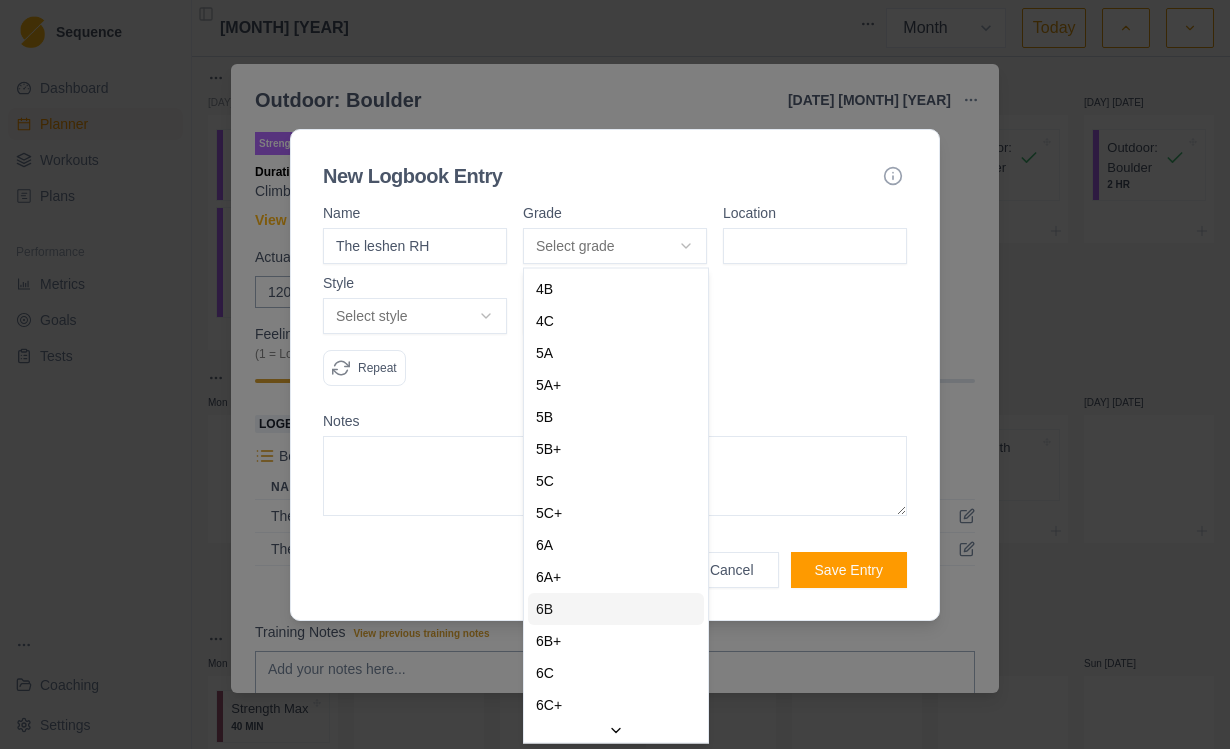 click on "6B" at bounding box center [616, 609] 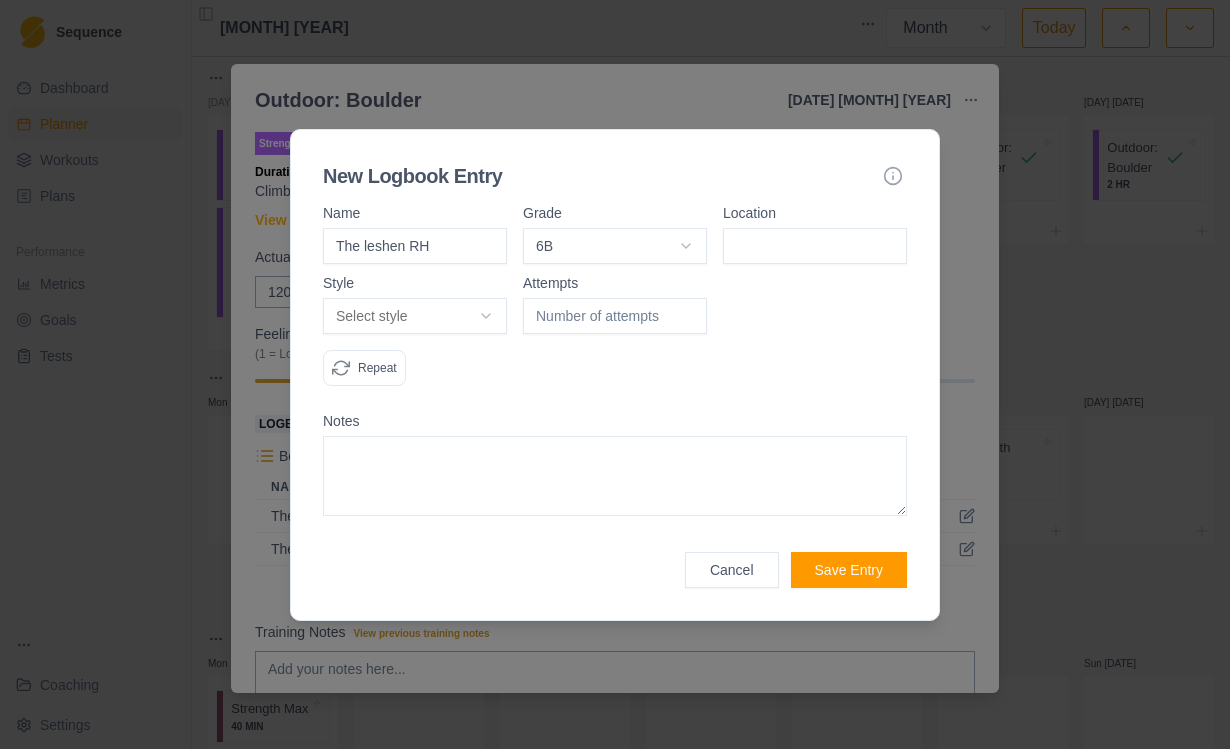 click at bounding box center [815, 246] 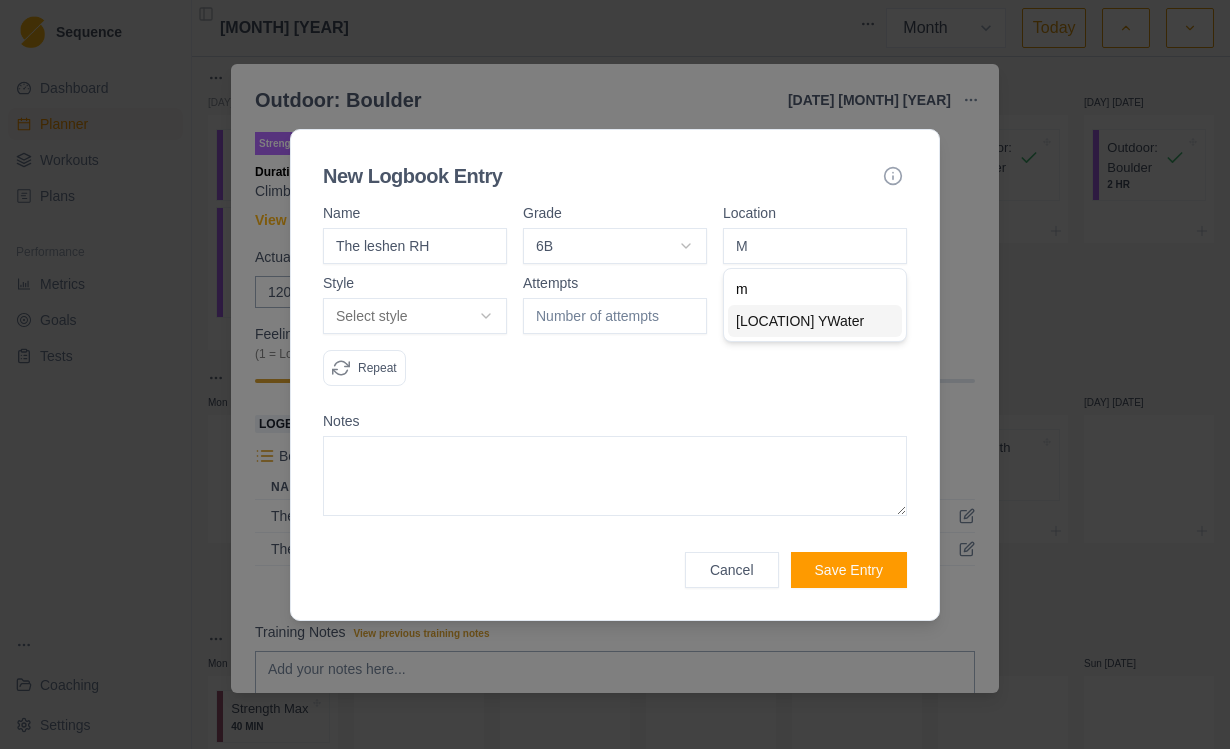 type on "[LOCATION] YWater" 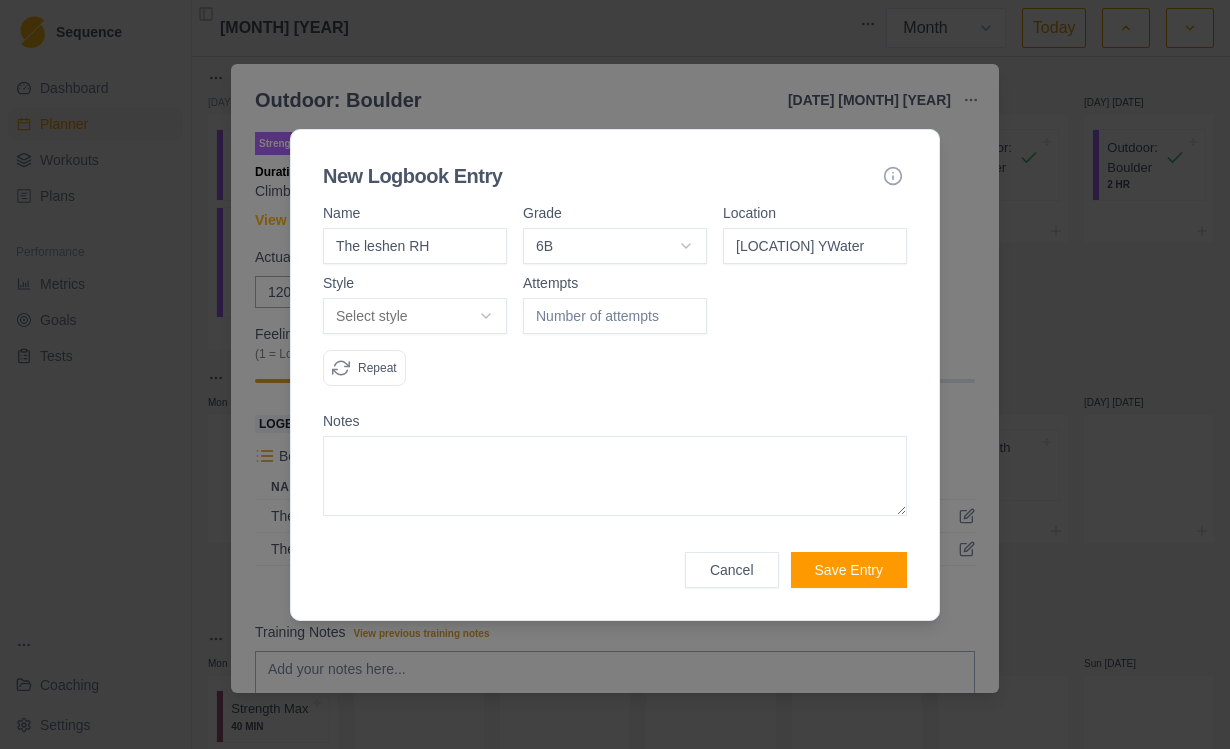 click on "Select style" at bounding box center [415, 316] 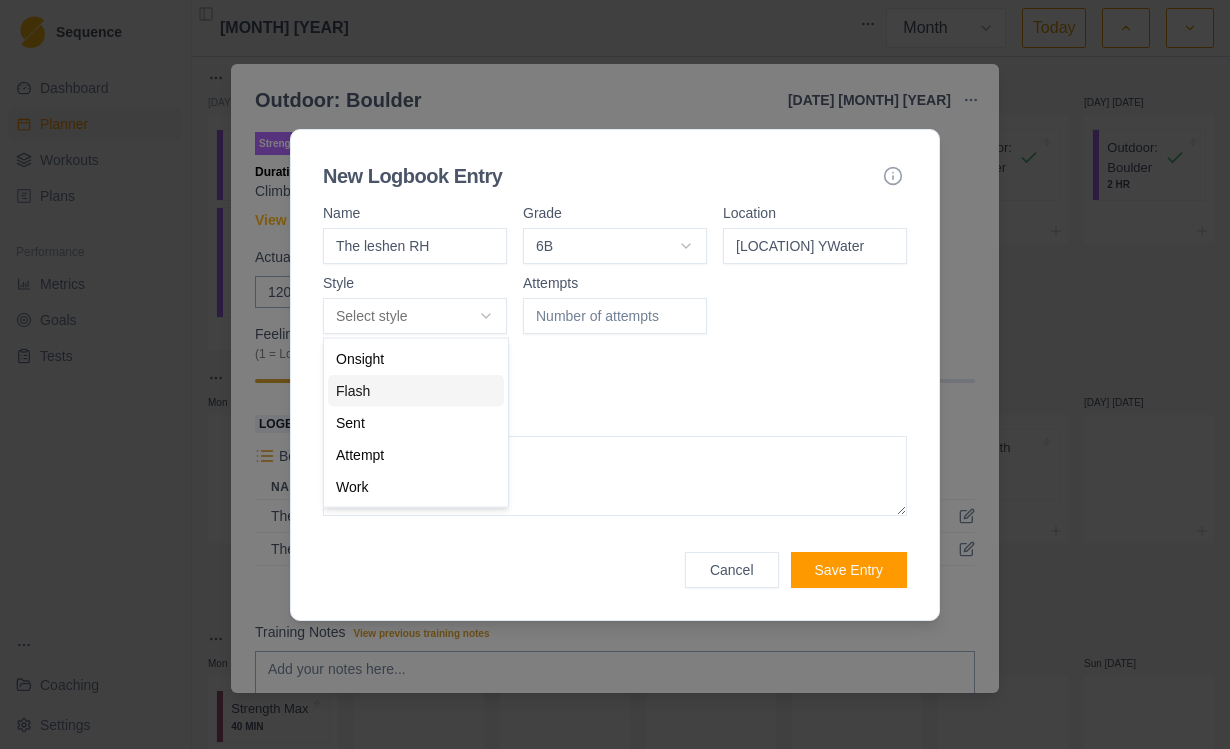 click on "Flash" at bounding box center [416, 391] 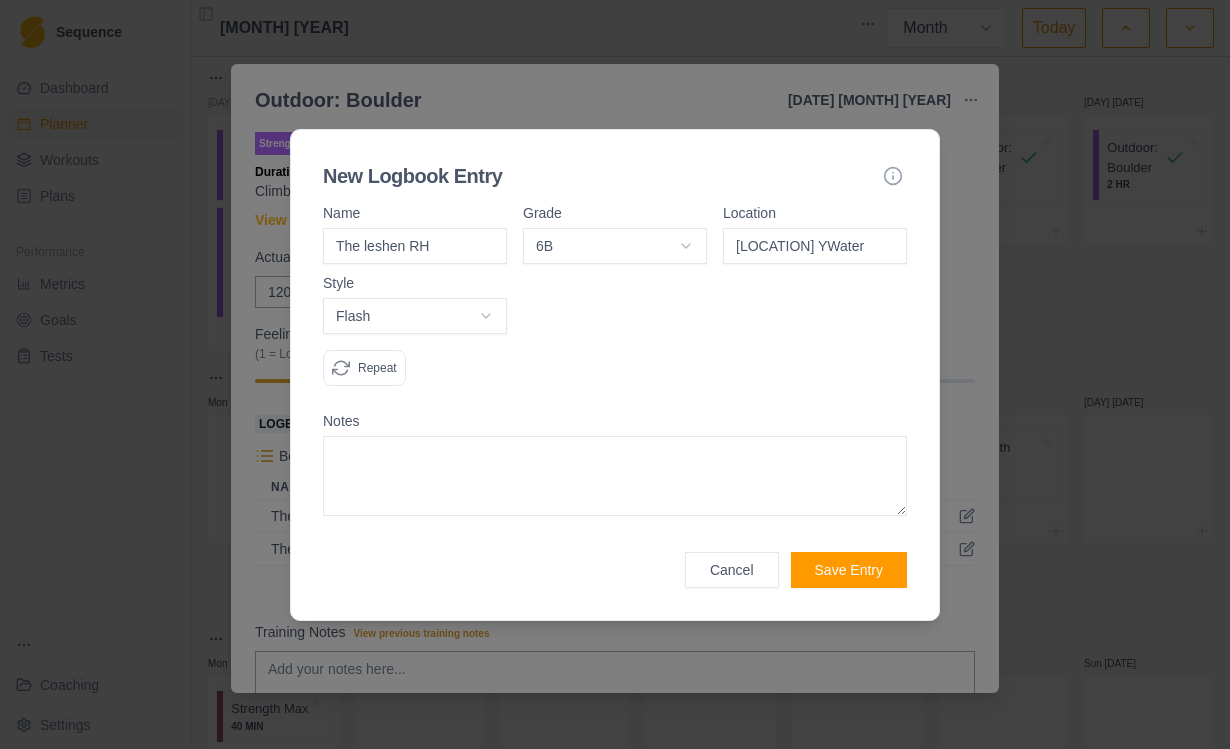 click at bounding box center (615, 476) 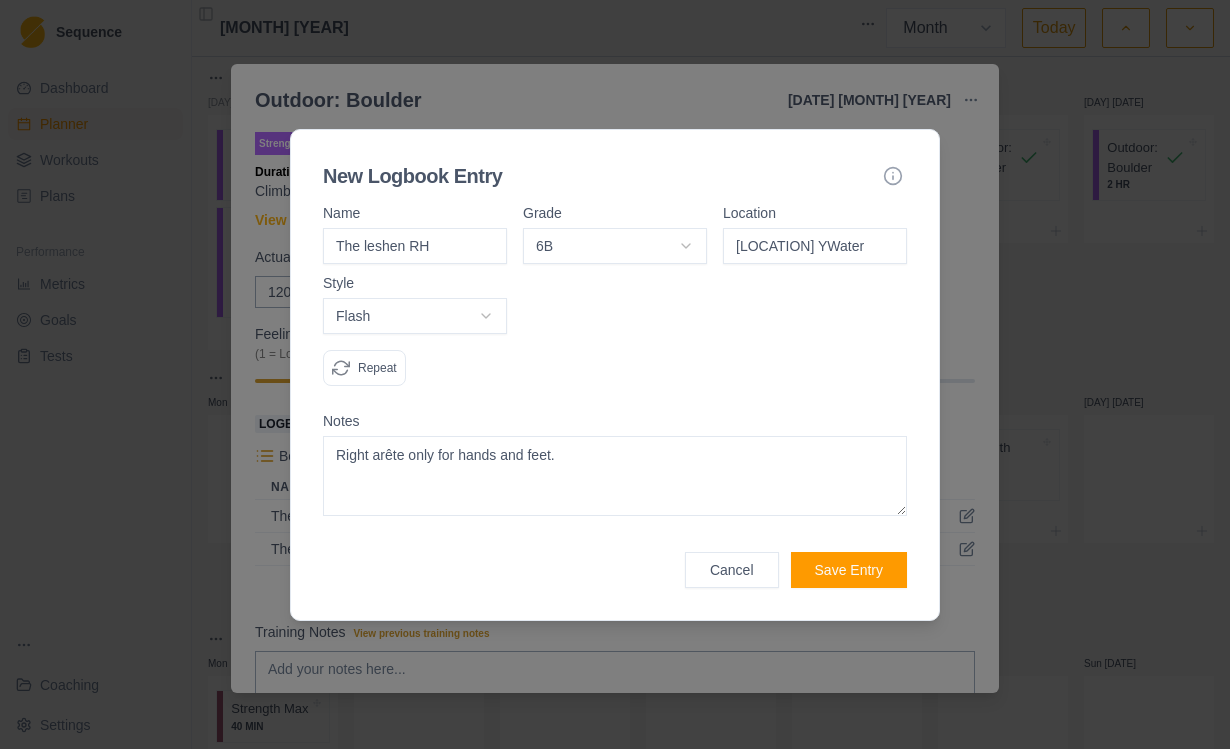 type on "Right arête only for hands and feet." 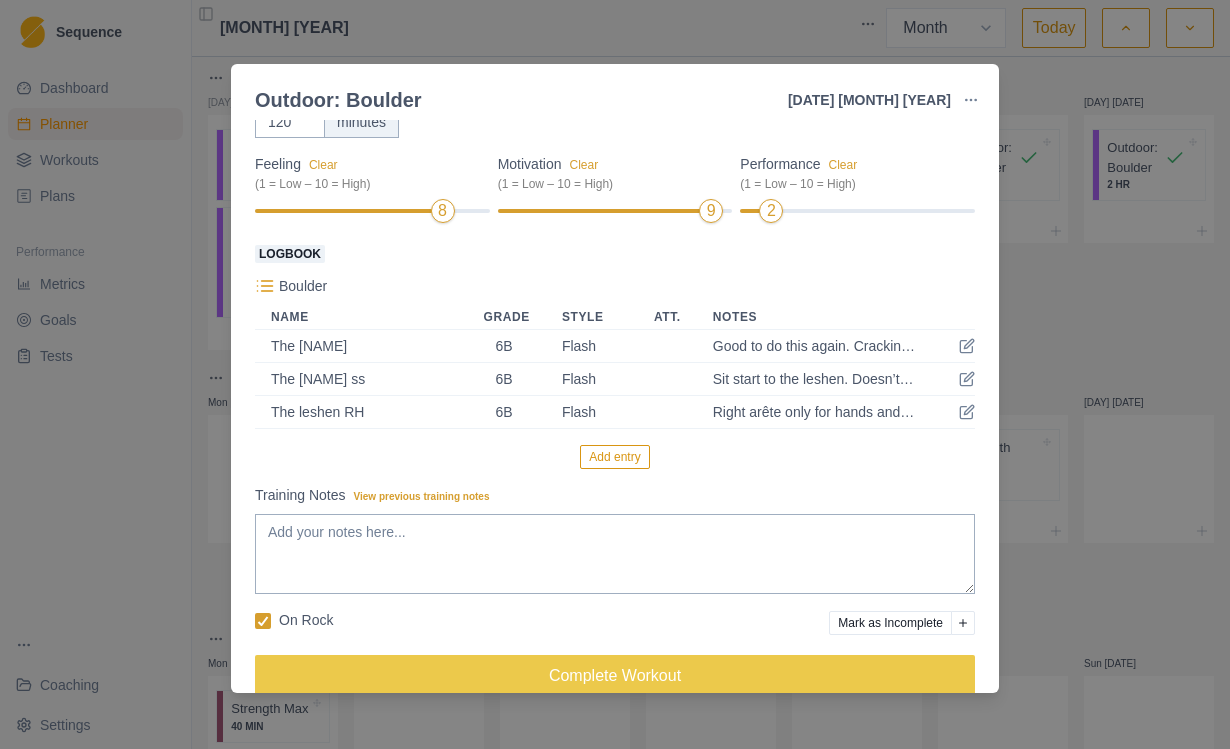 scroll, scrollTop: 188, scrollLeft: 0, axis: vertical 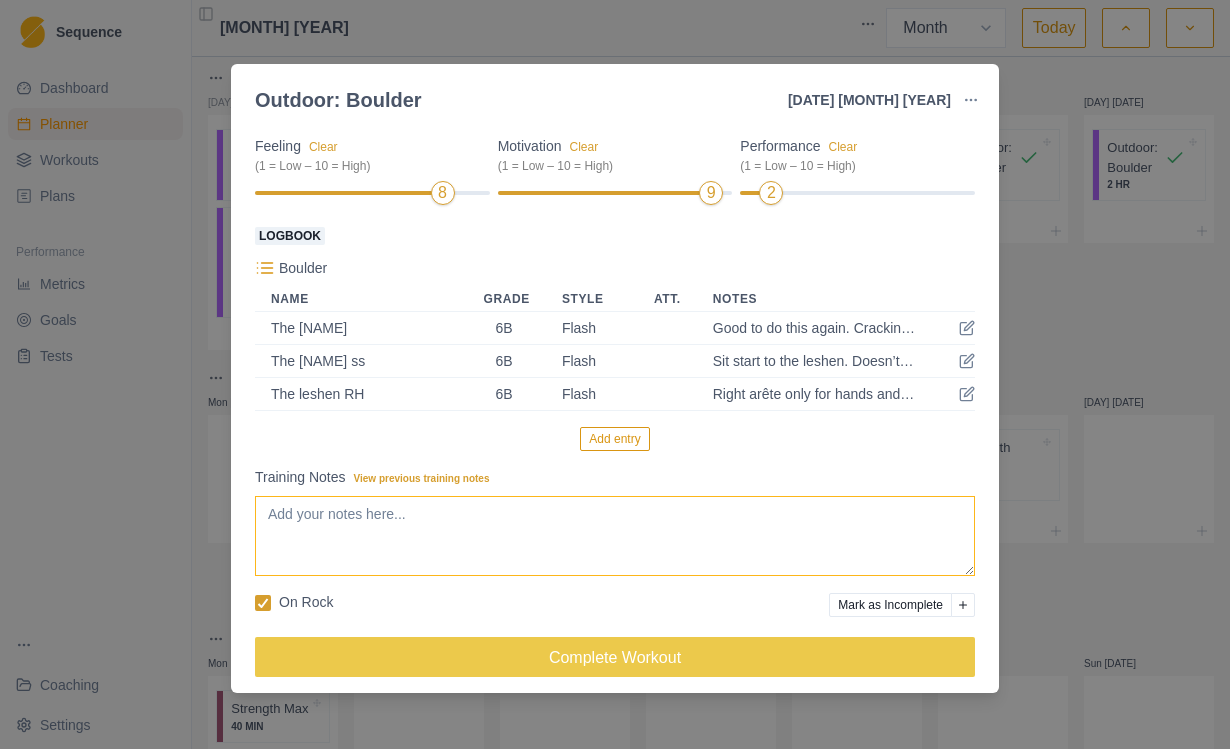 click on "Training Notes View previous training notes" at bounding box center [615, 536] 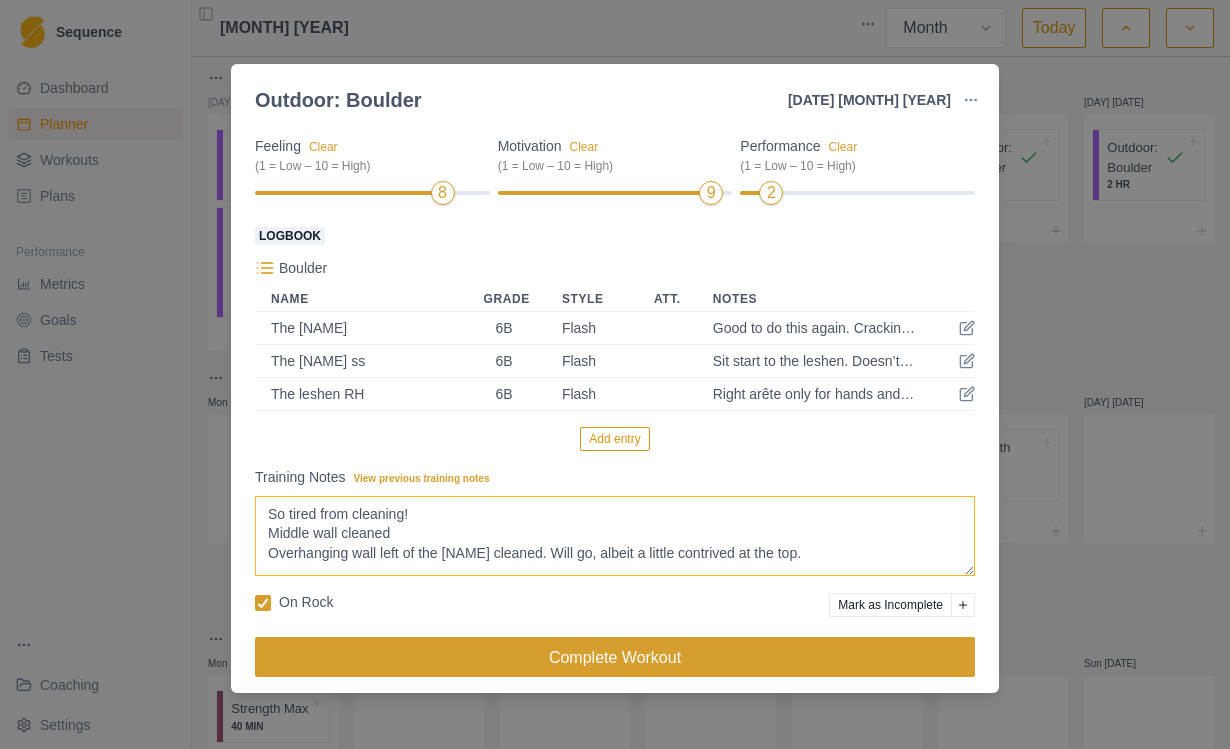 type on "So tired from cleaning!
Middle wall cleaned
Overhanging wall left of the [NAME] cleaned. Will go, albeit a little contrived at the top." 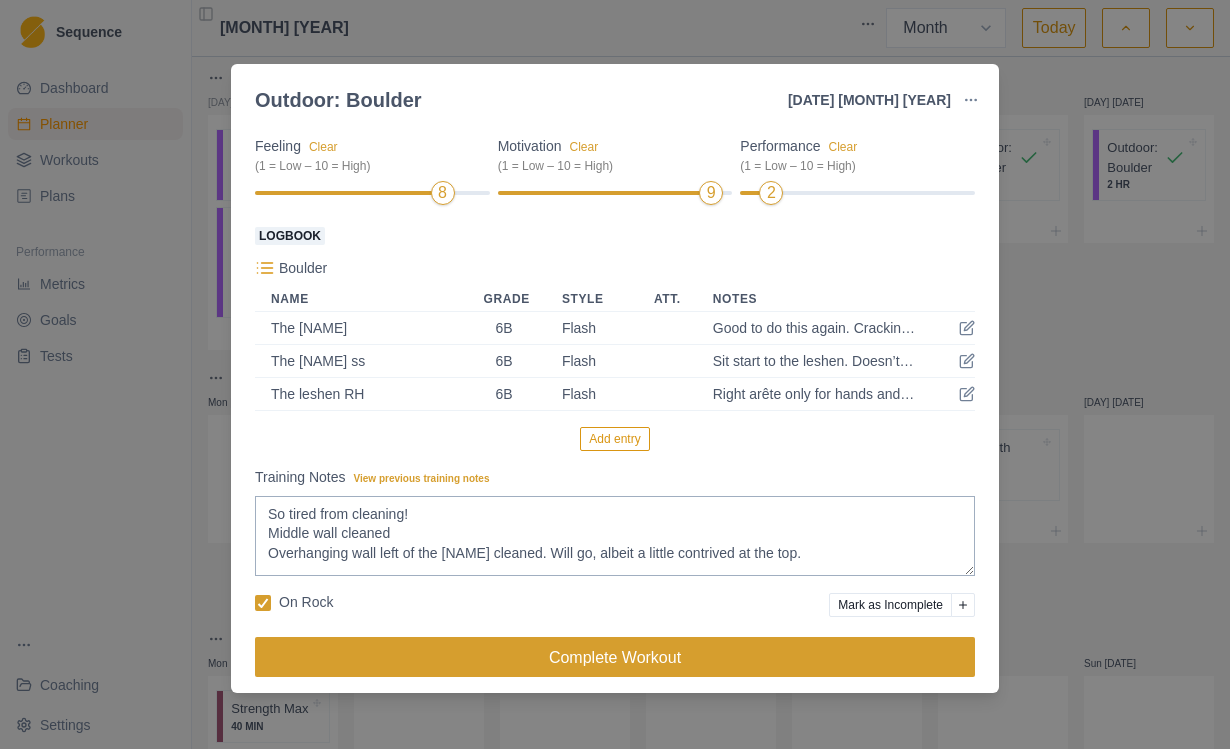 click on "Complete Workout" at bounding box center (615, 657) 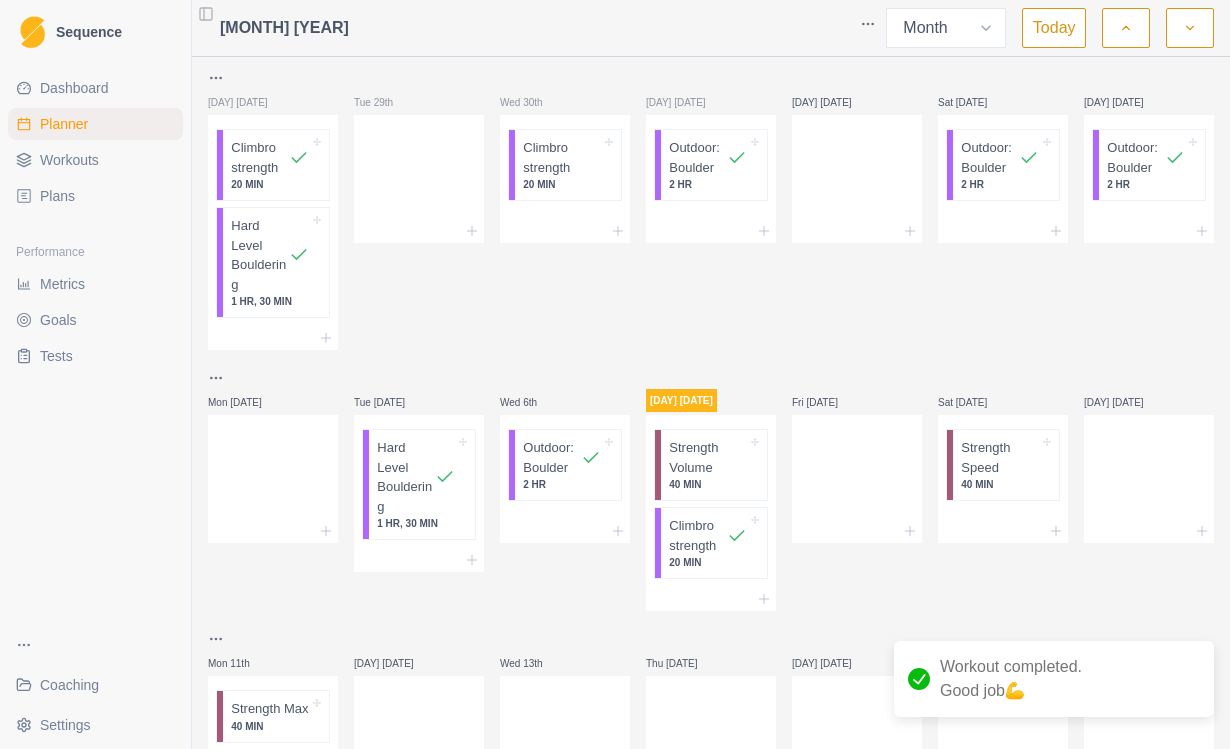 click on "Dashboard" at bounding box center [74, 88] 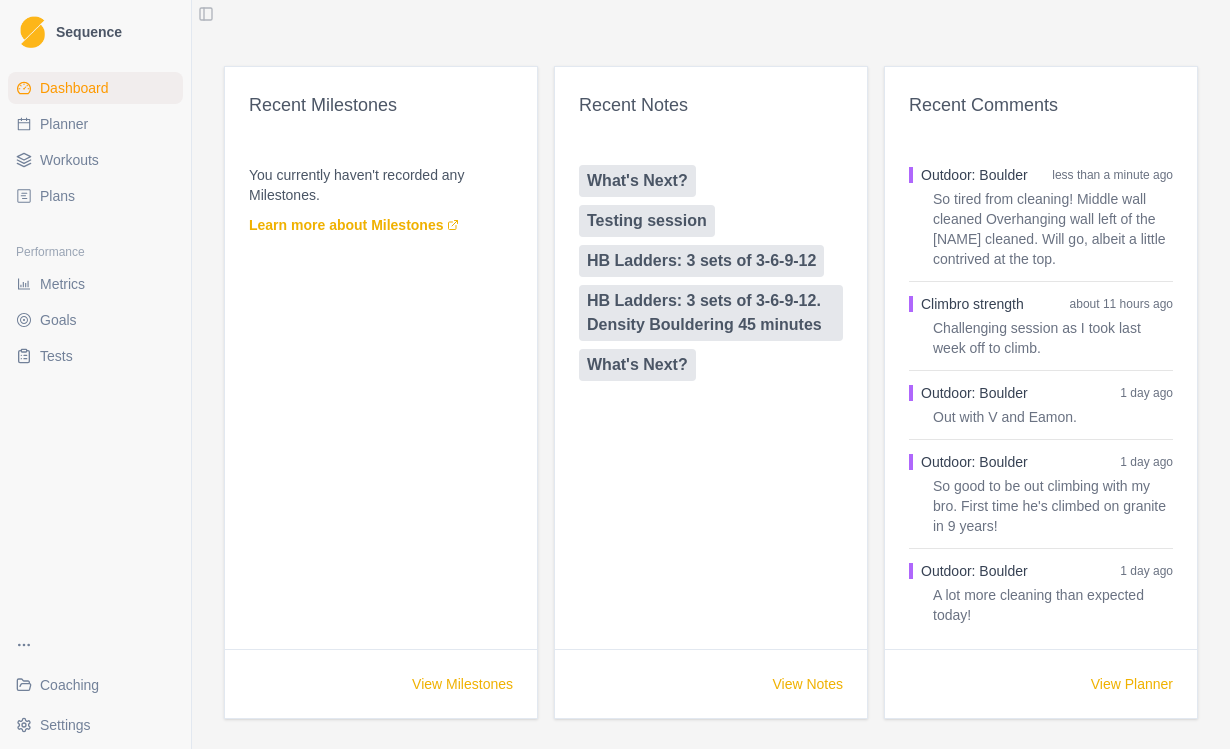 scroll, scrollTop: 1163, scrollLeft: 0, axis: vertical 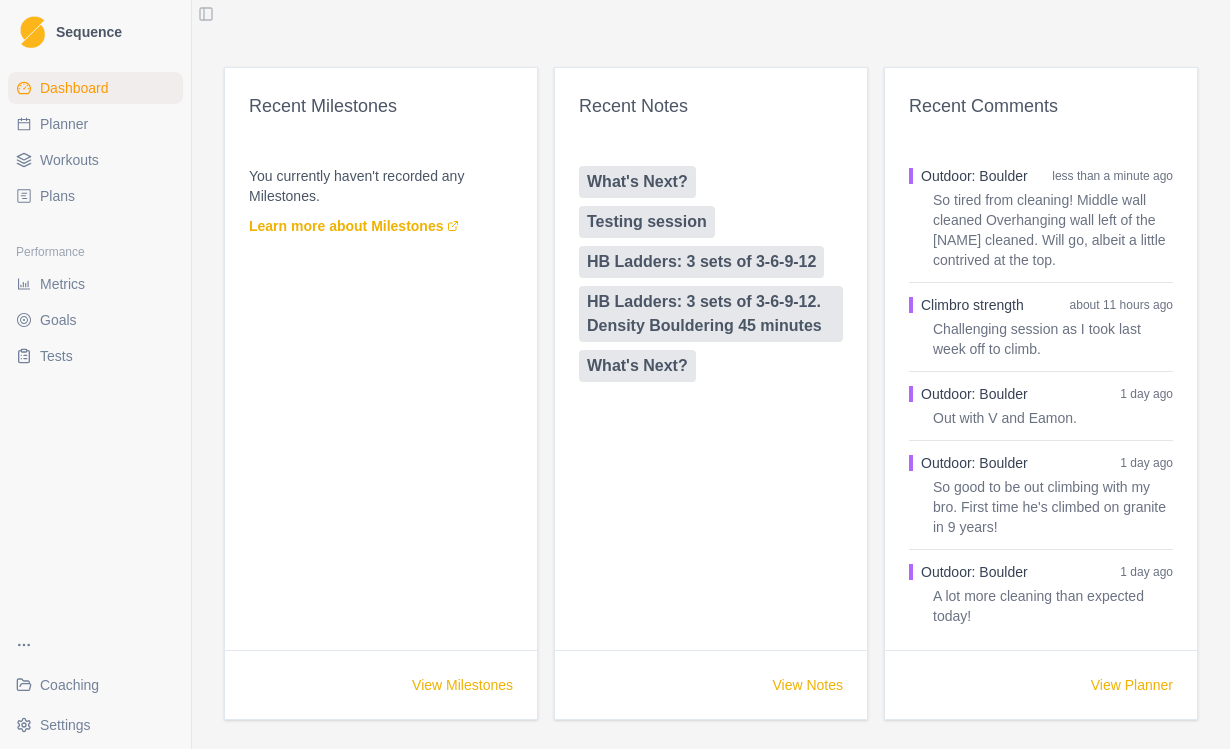 click on "Metrics" at bounding box center [62, 284] 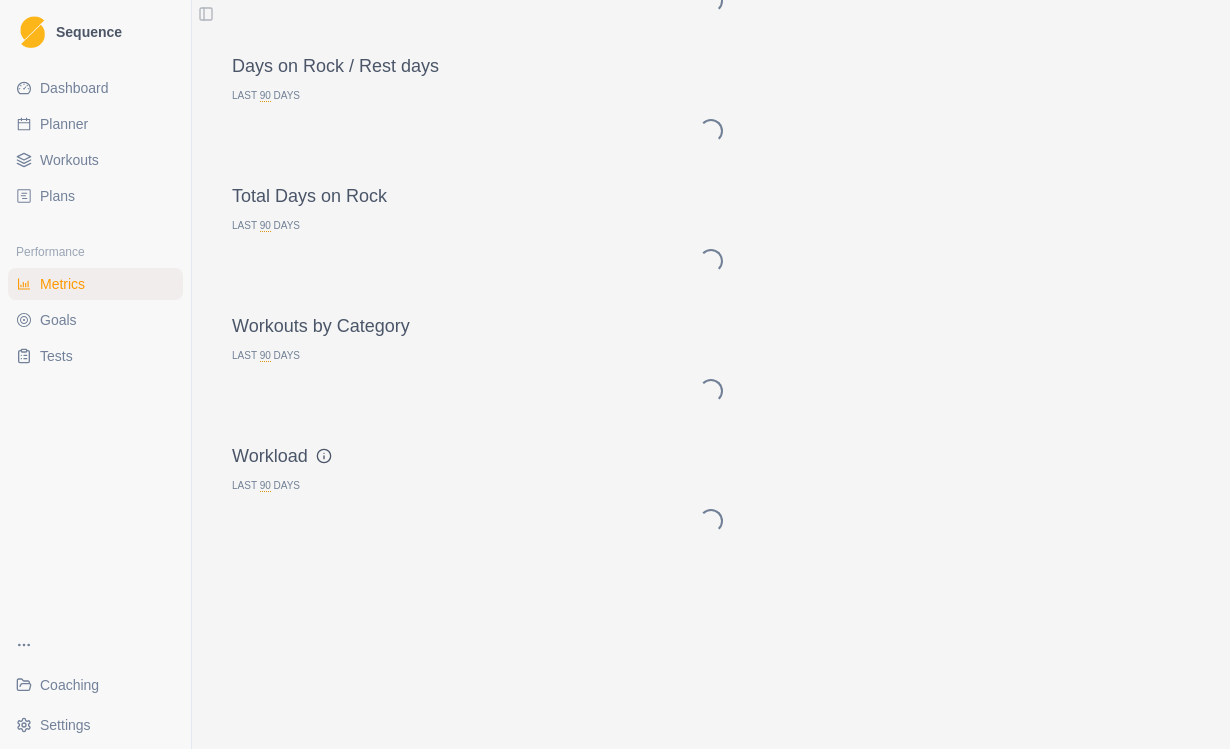 scroll, scrollTop: 0, scrollLeft: 0, axis: both 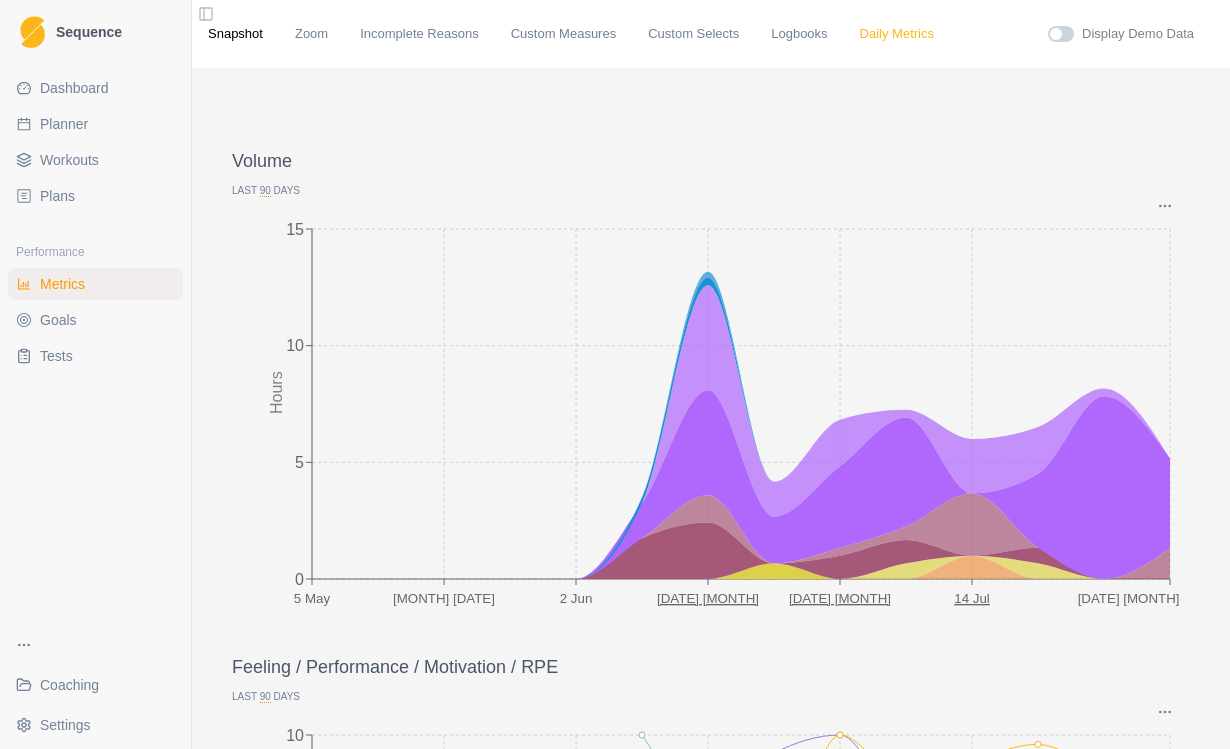 click on "Daily Metrics" at bounding box center [897, 34] 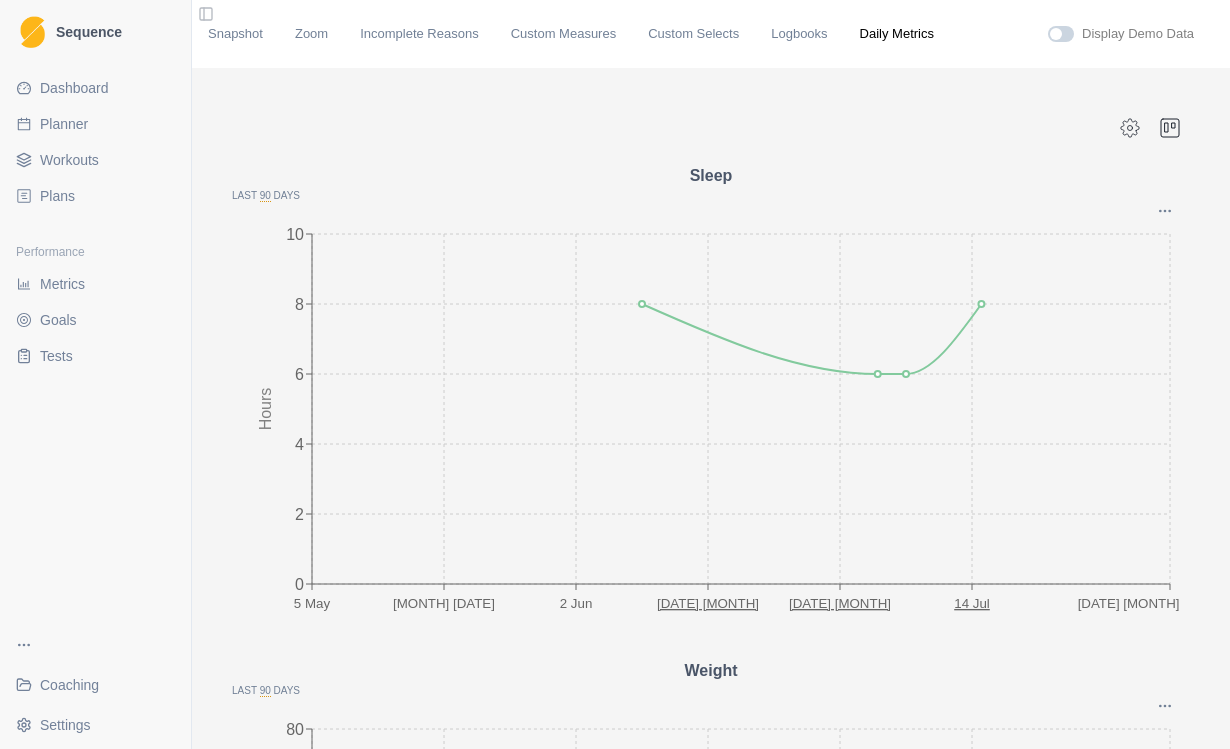 scroll, scrollTop: 0, scrollLeft: 0, axis: both 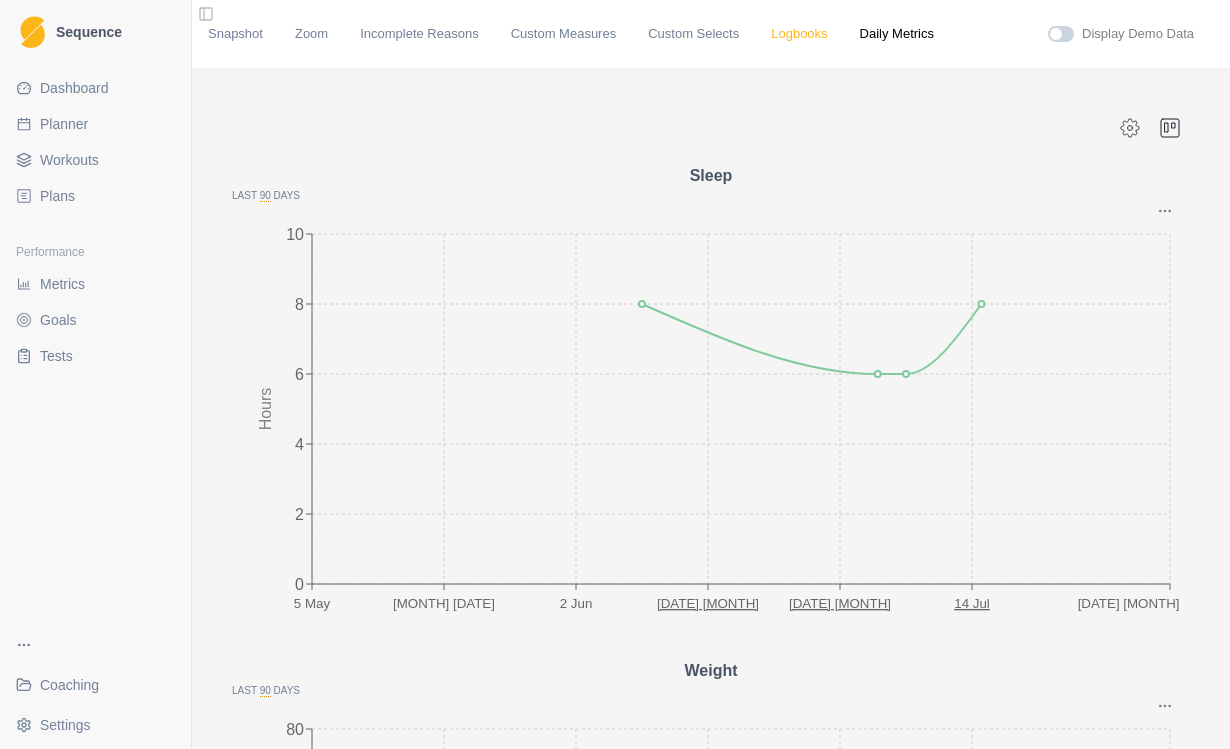 click on "Logbooks" at bounding box center (799, 34) 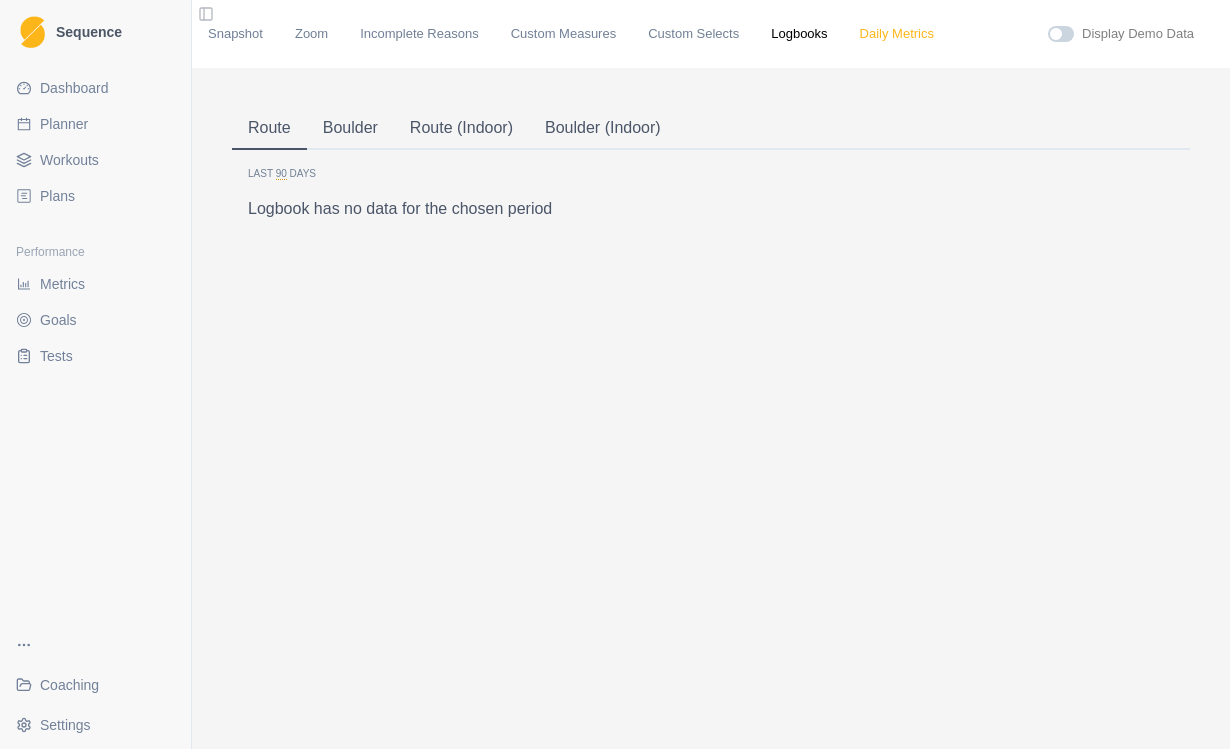 click on "Daily Metrics" at bounding box center (897, 34) 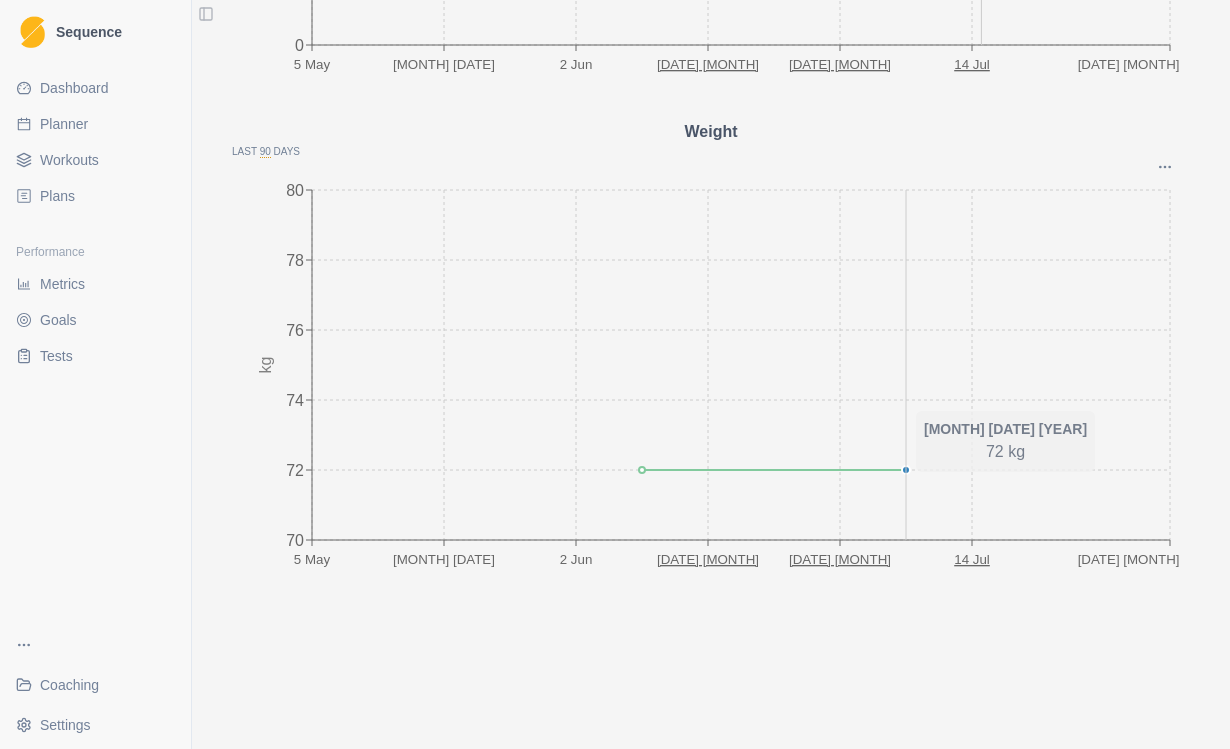 scroll, scrollTop: 538, scrollLeft: 0, axis: vertical 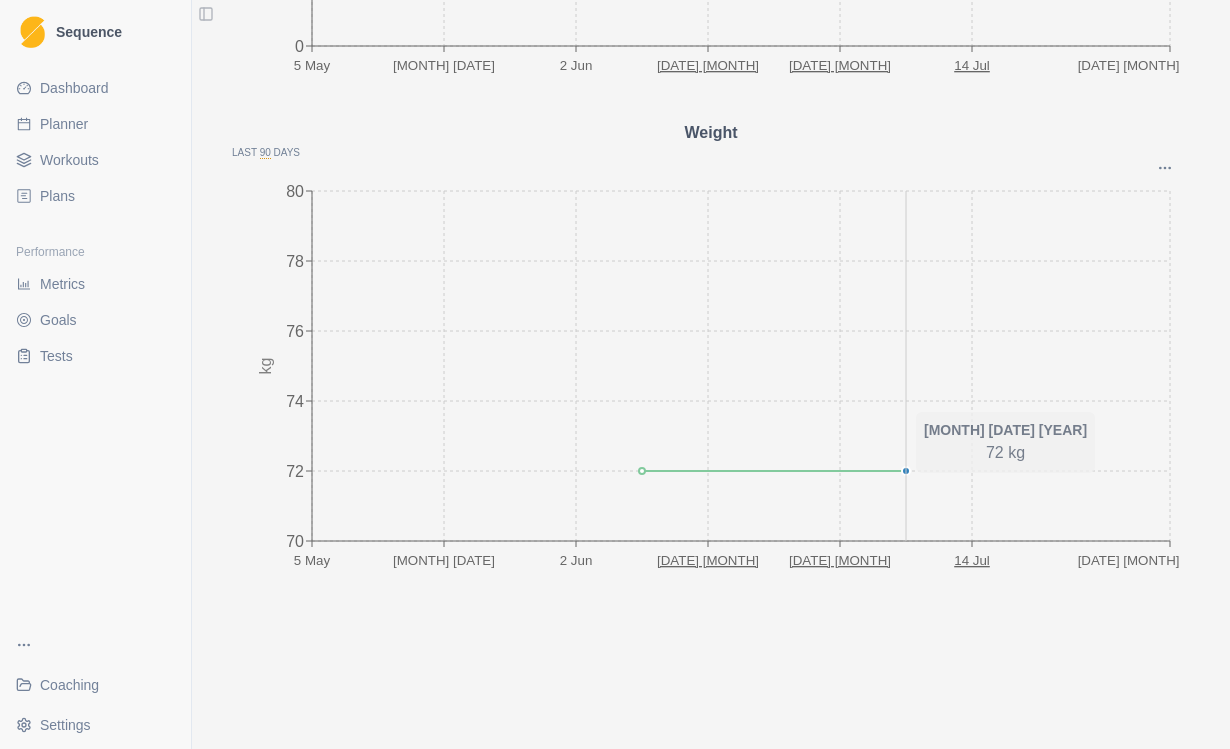 click on "Planner" at bounding box center (64, 124) 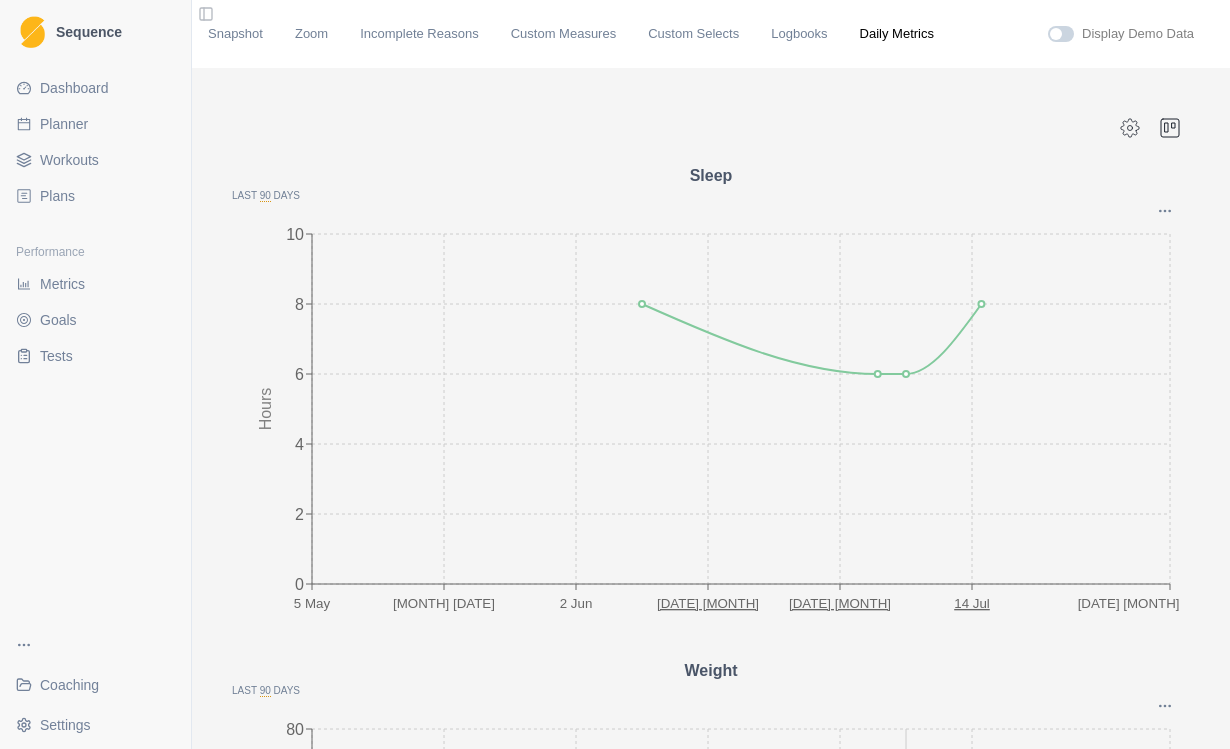 select on "month" 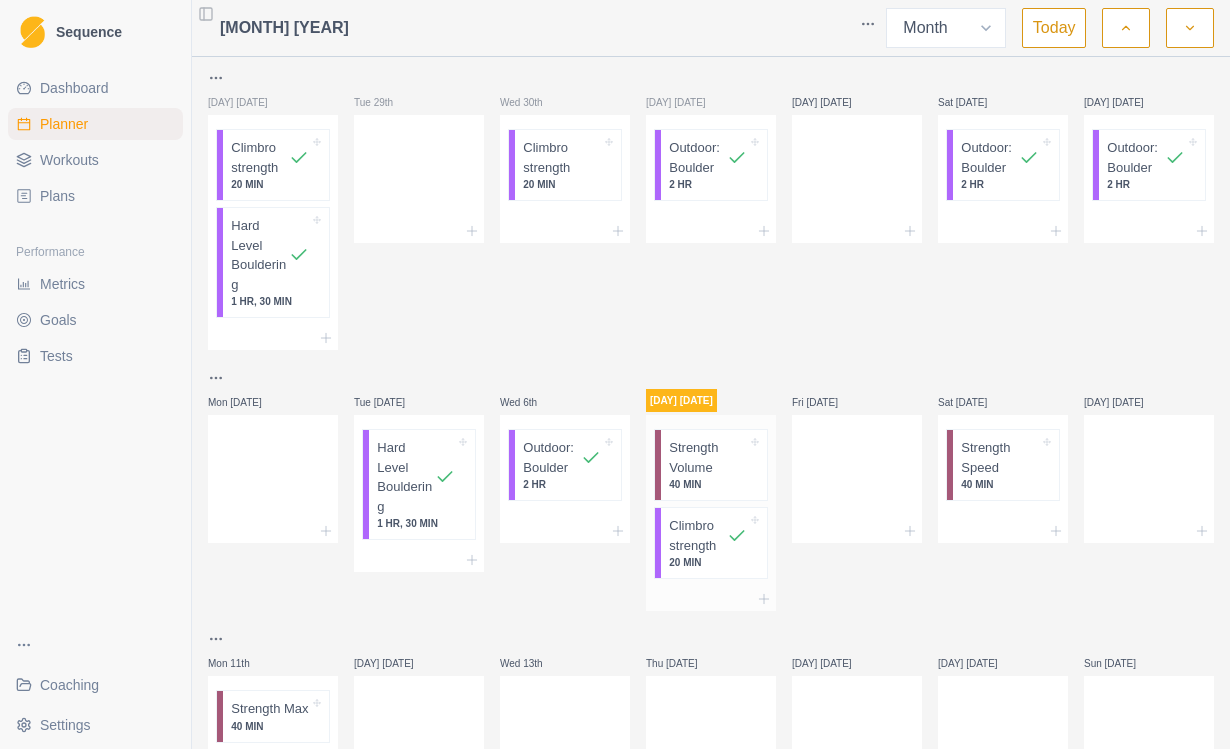 click at bounding box center [711, 599] 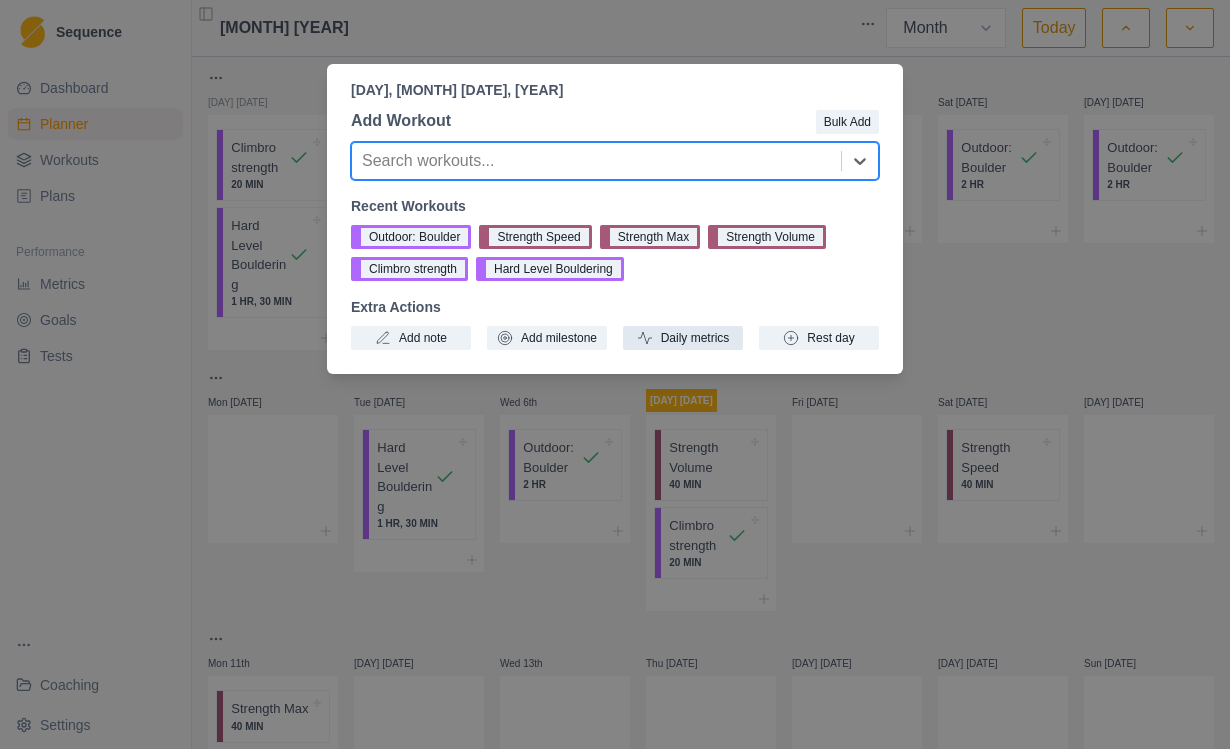click on "Daily metrics" at bounding box center [683, 338] 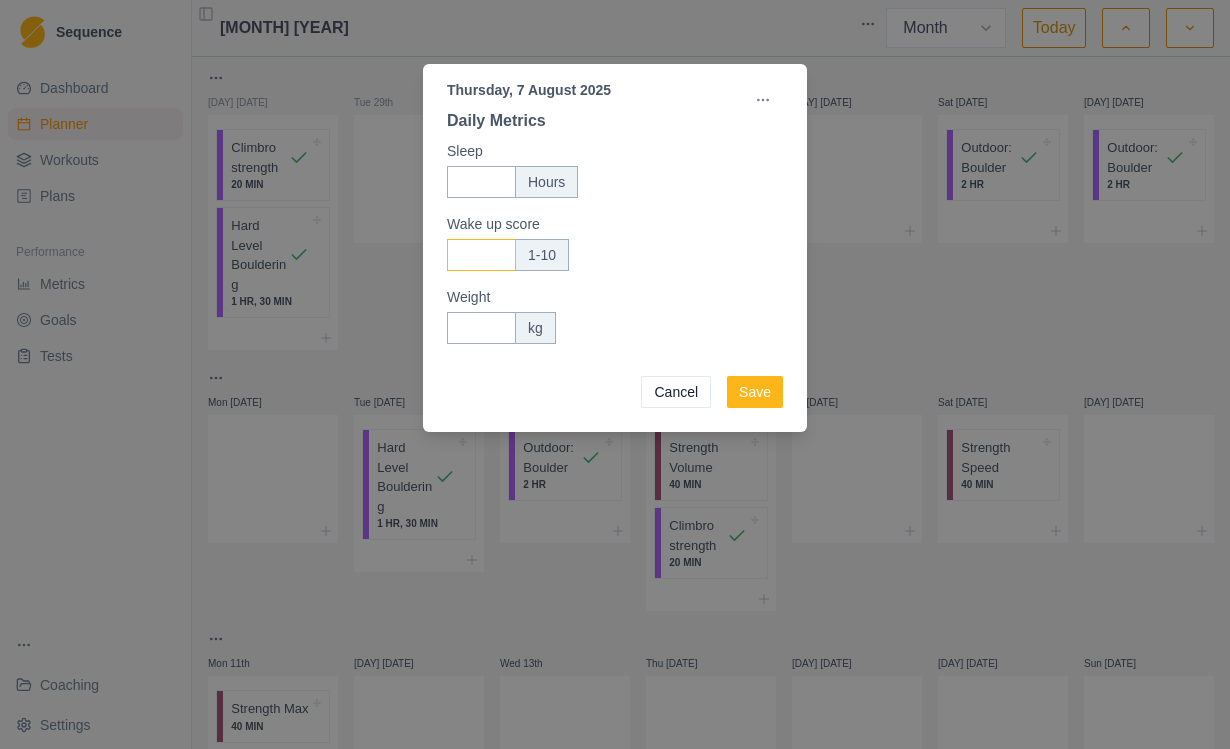 click on "Wake up score" at bounding box center [481, 255] 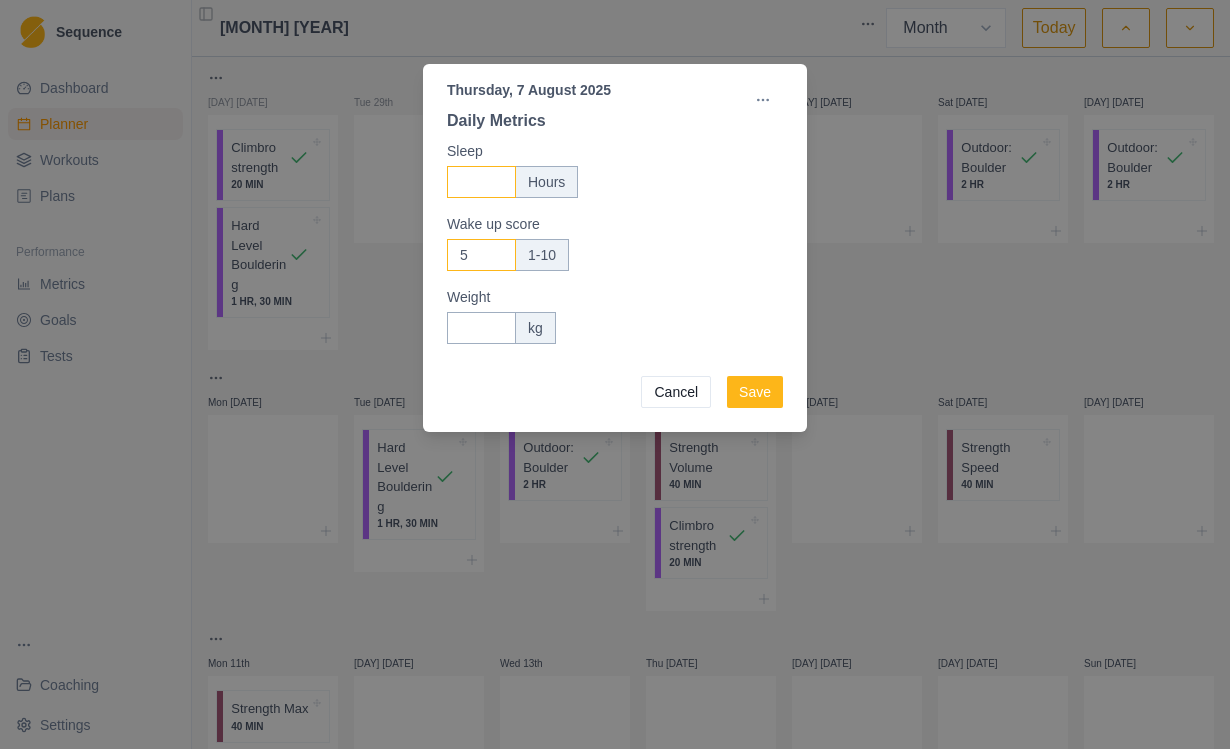 type on "5" 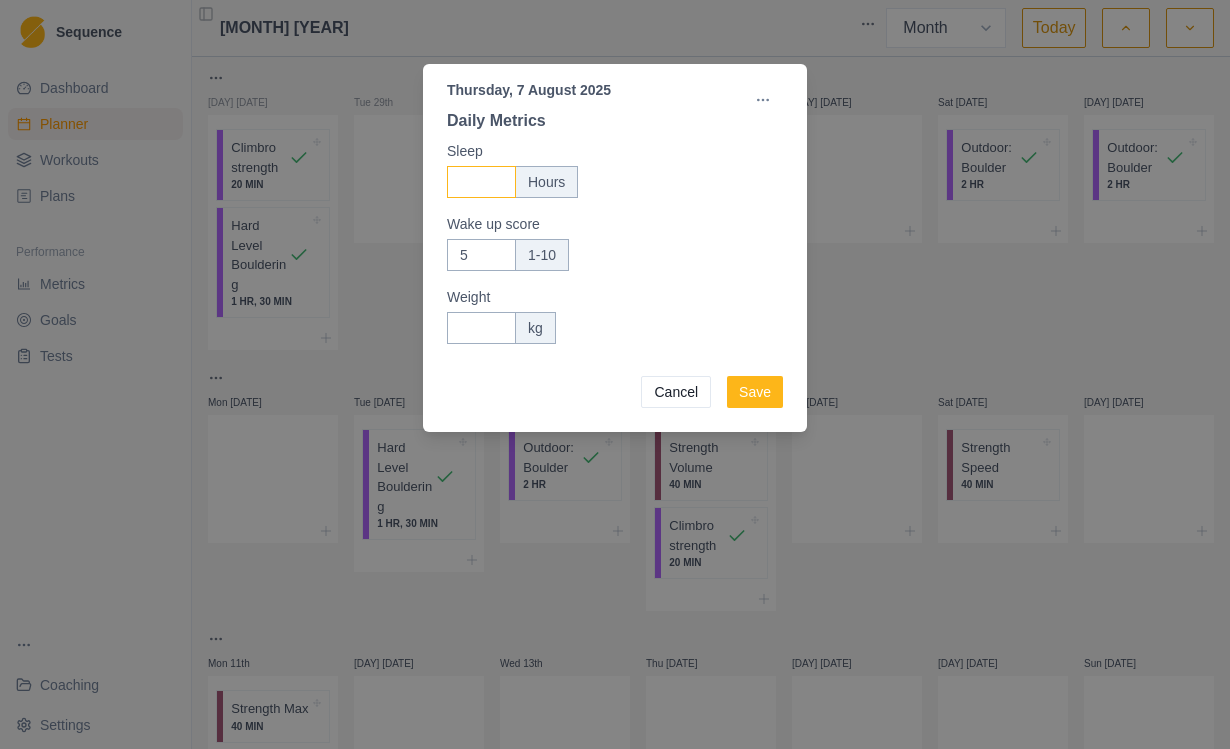 click on "Sleep" at bounding box center (481, 182) 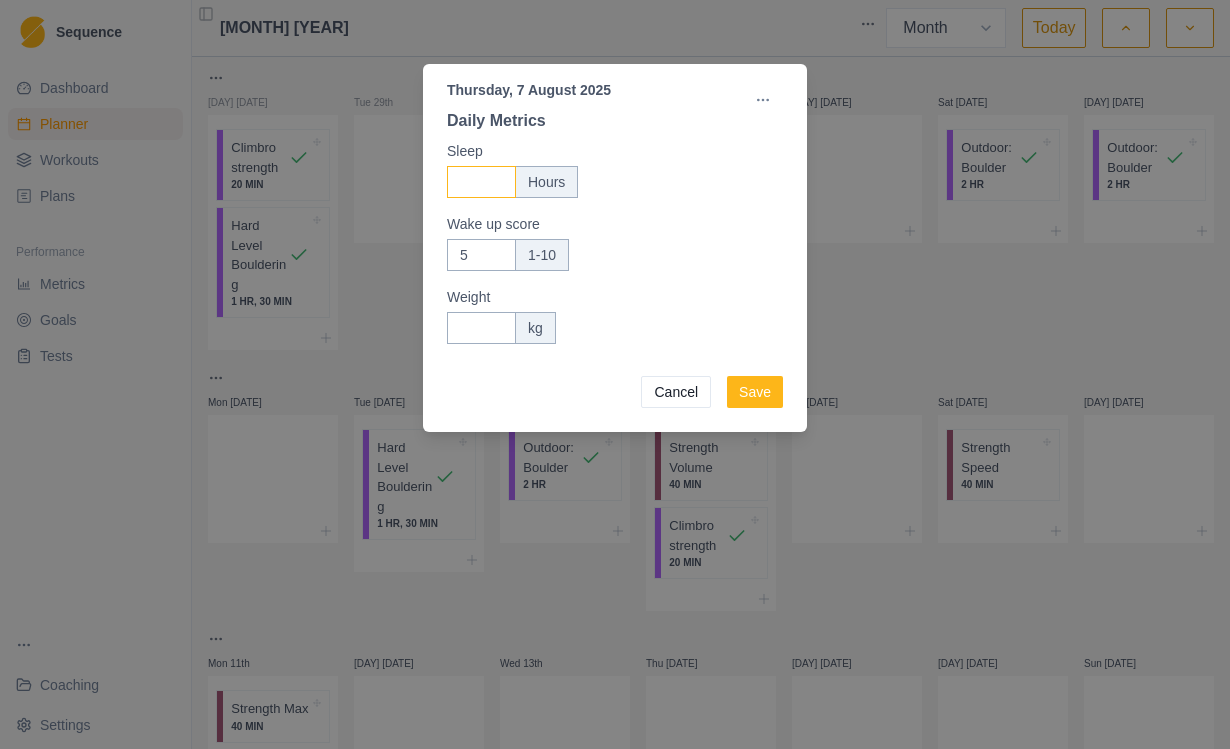 type on "6" 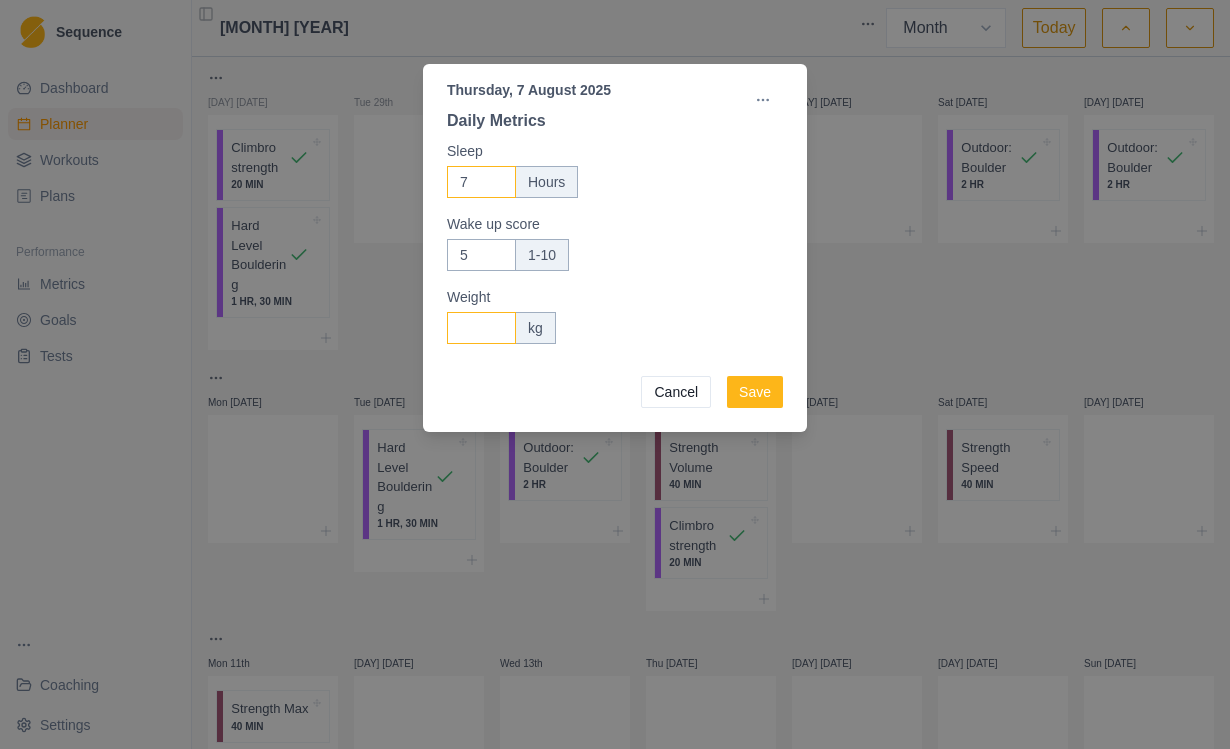 type on "7" 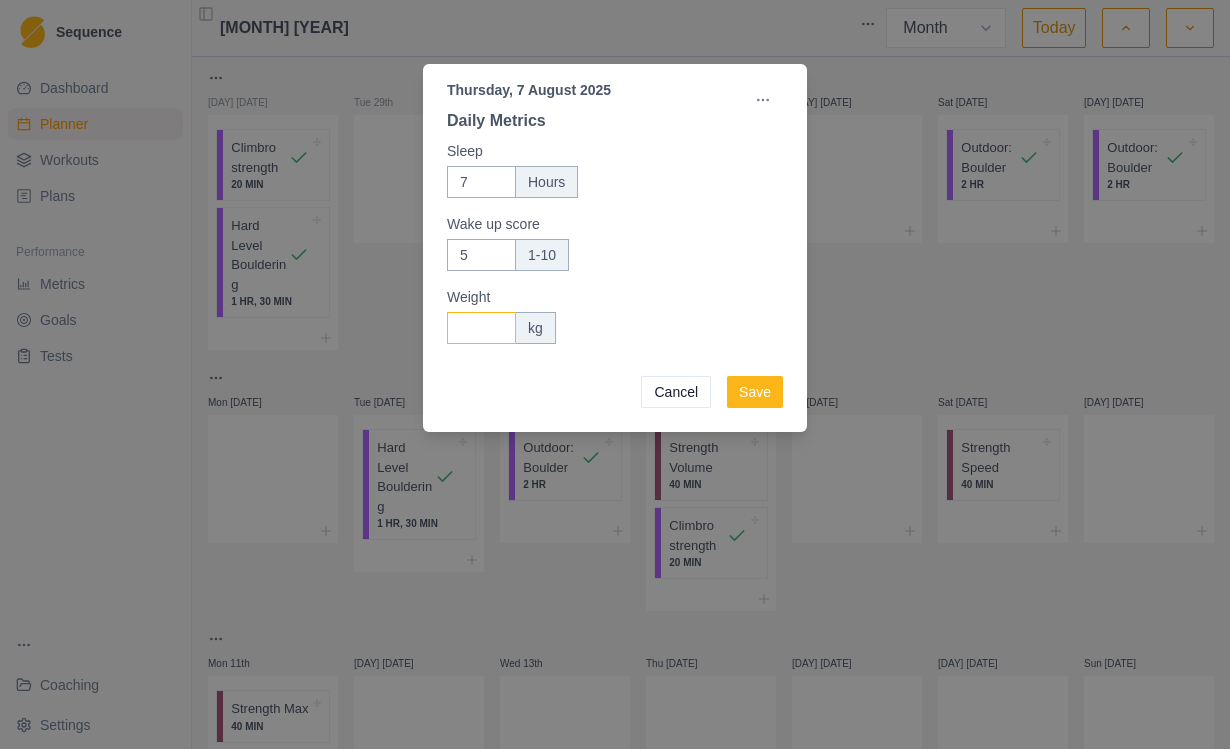 click on "Weight" at bounding box center [481, 328] 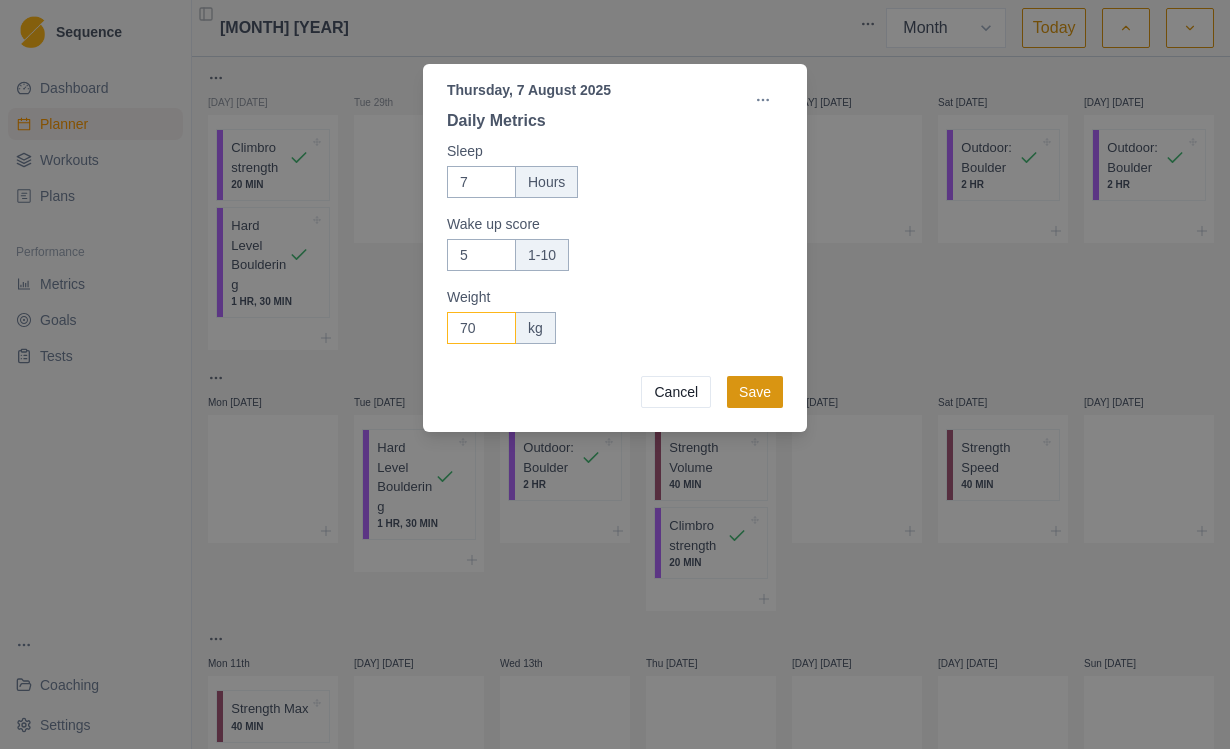 type on "70" 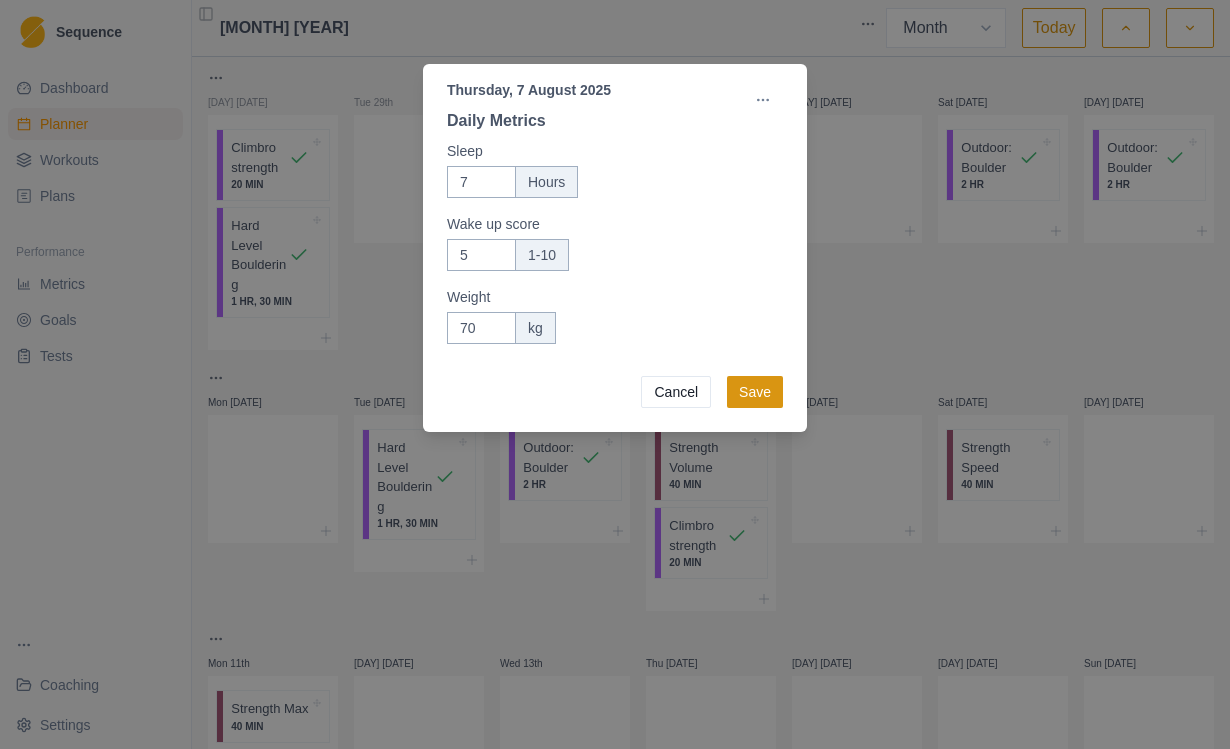 click on "Save" at bounding box center (755, 392) 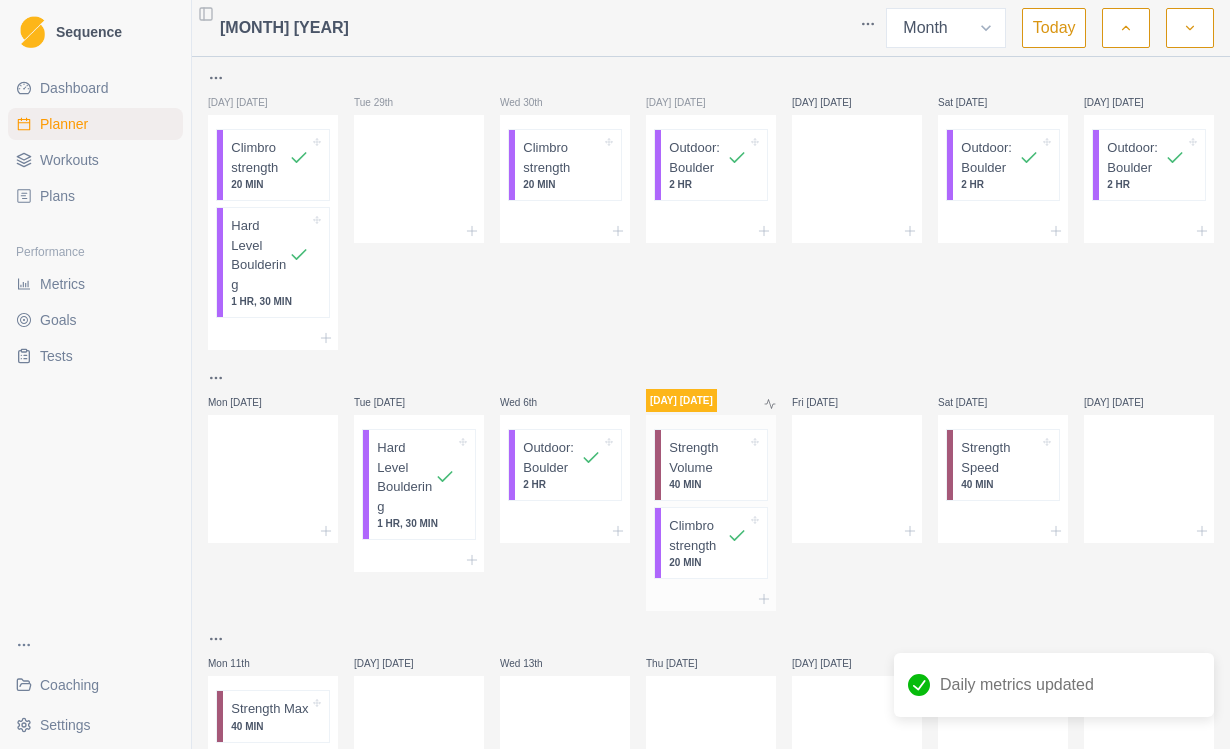 click at bounding box center (711, 599) 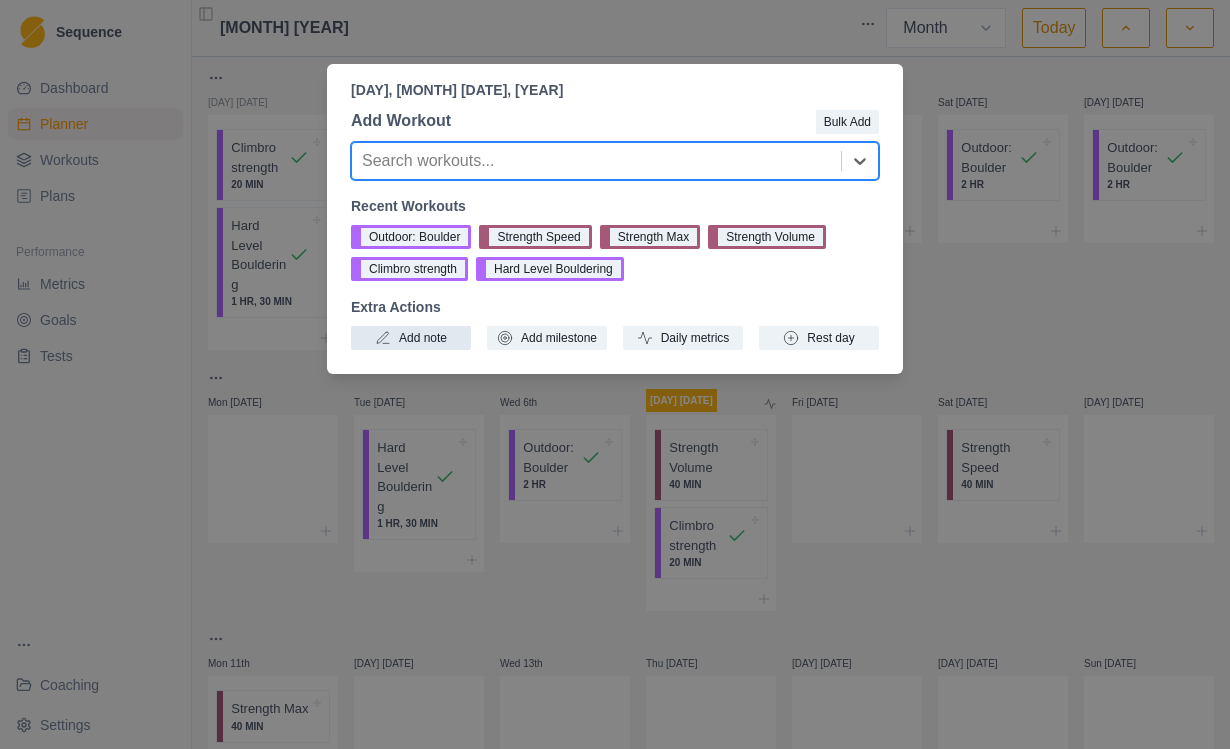 click on "Add note" at bounding box center (411, 338) 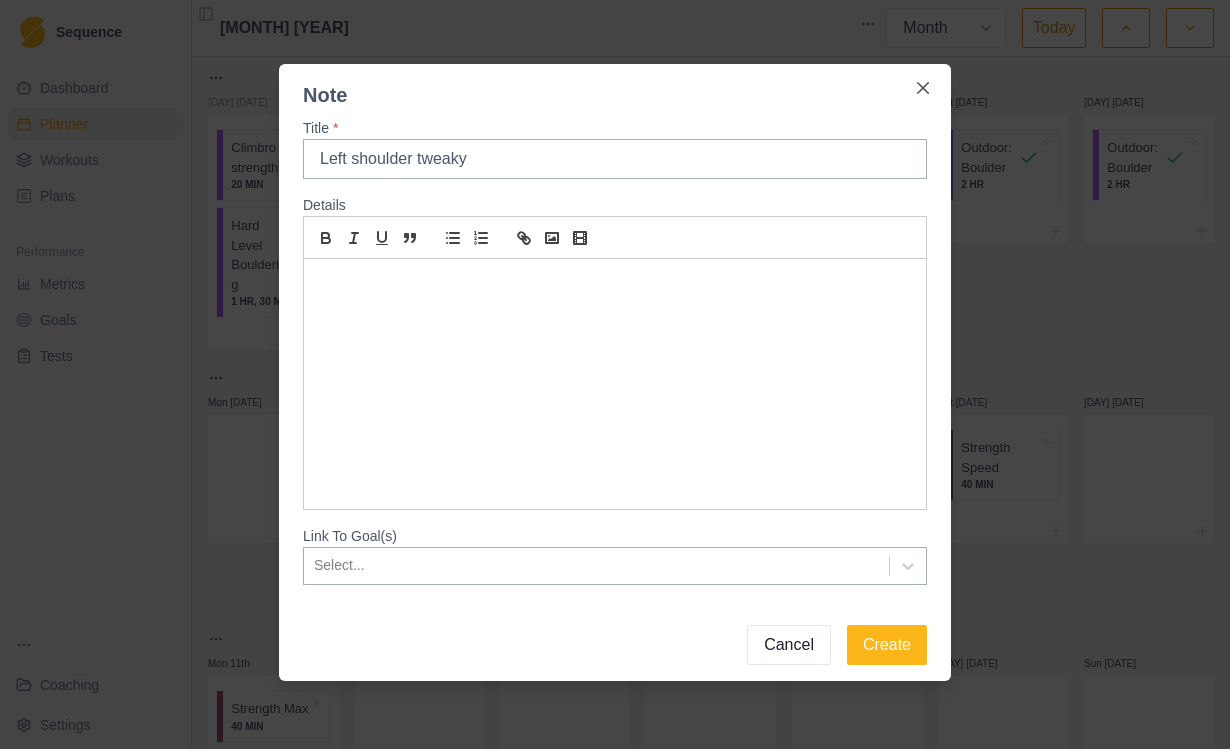 type on "Left shoulder tweaky" 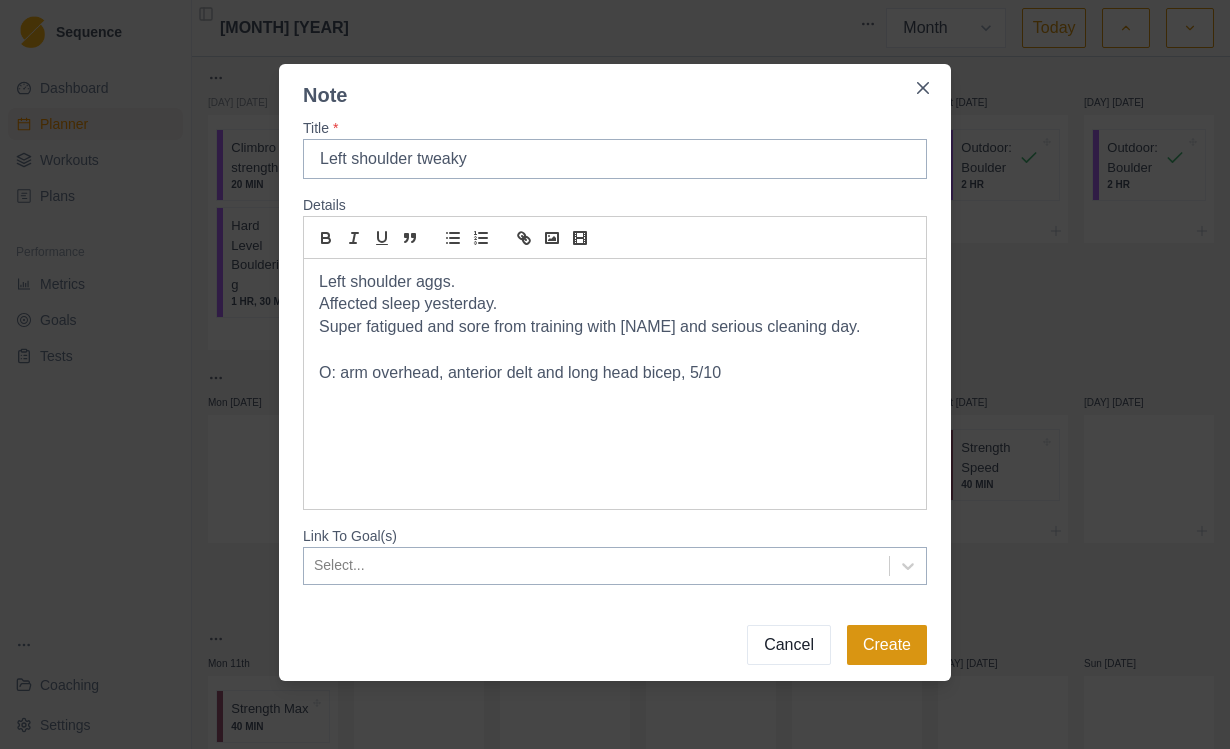 click on "Create" at bounding box center (887, 645) 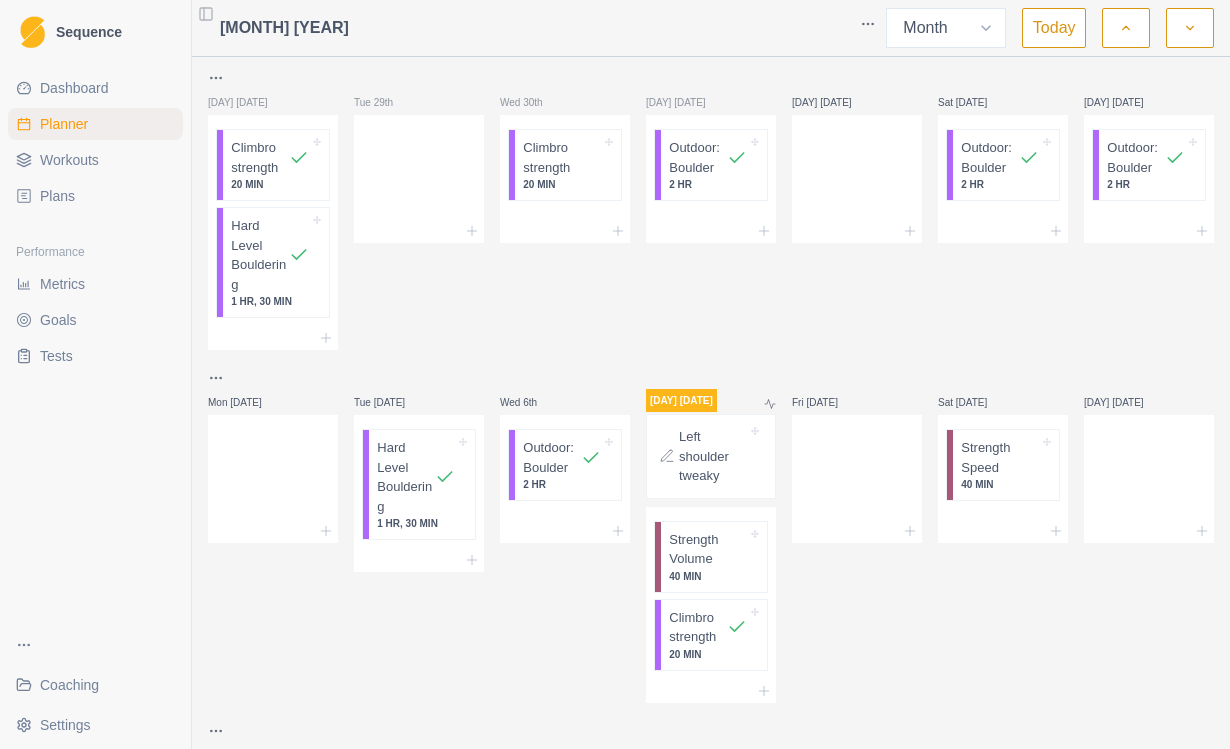 click on "Coaching" at bounding box center (69, 685) 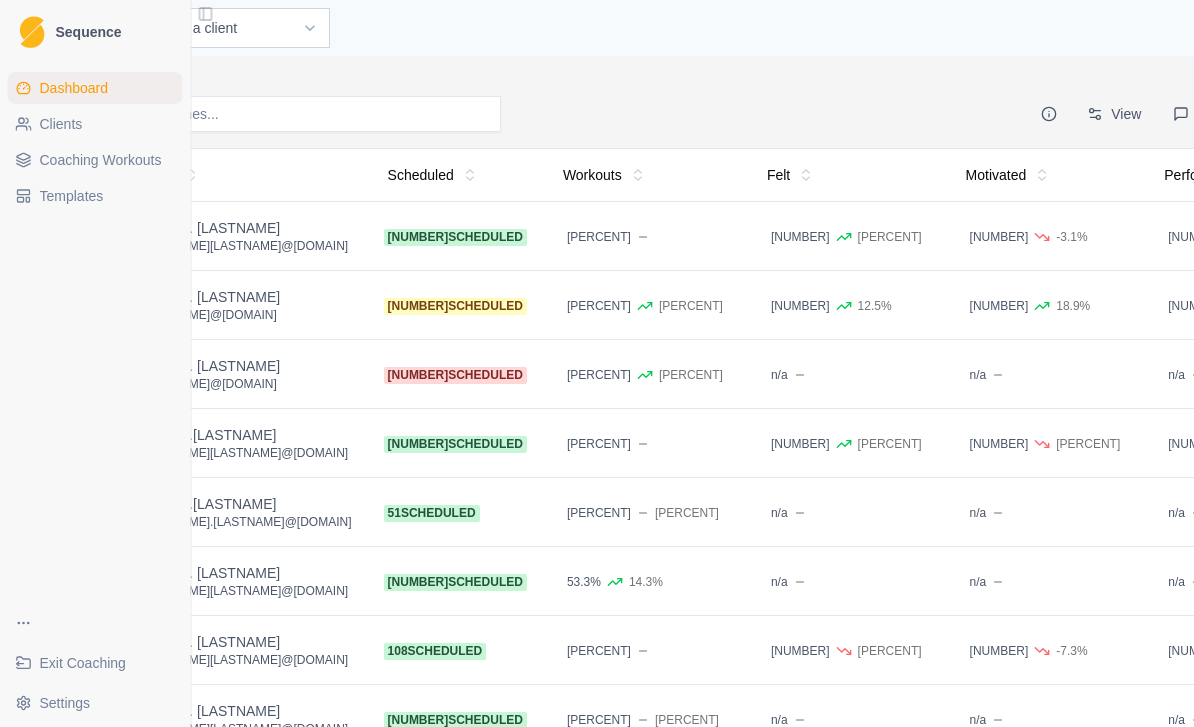 scroll, scrollTop: 0, scrollLeft: 117, axis: horizontal 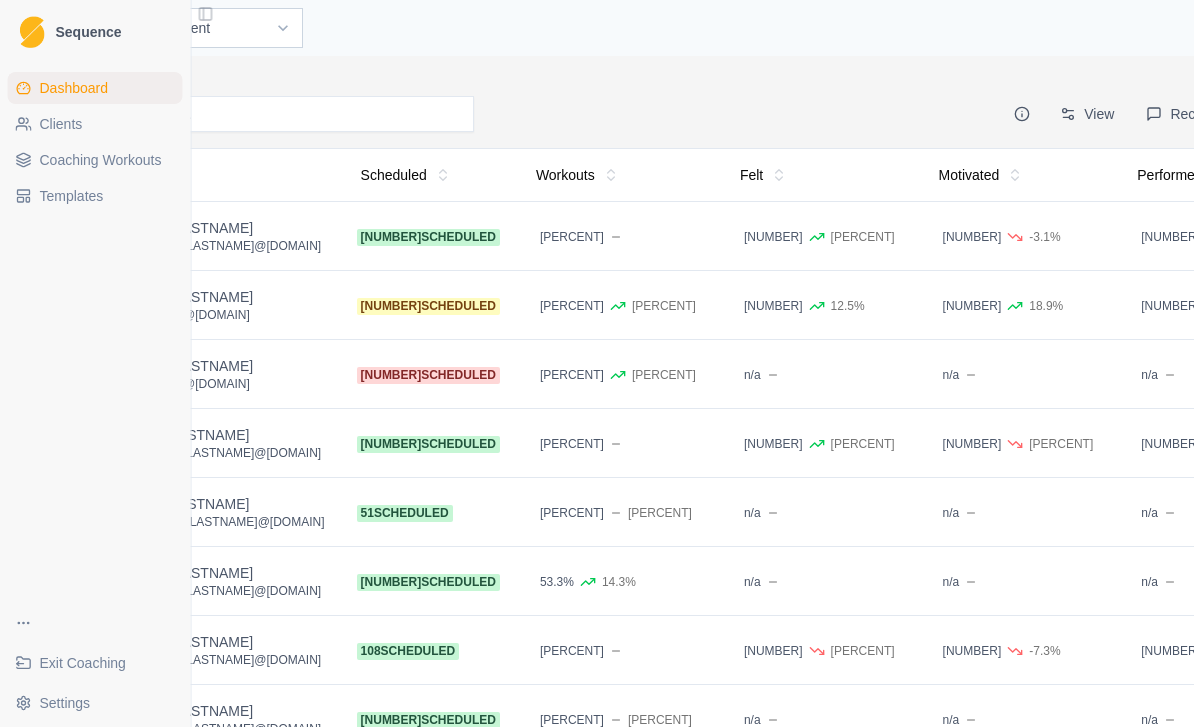 click on "Recent Client Comments" at bounding box center [1237, 114] 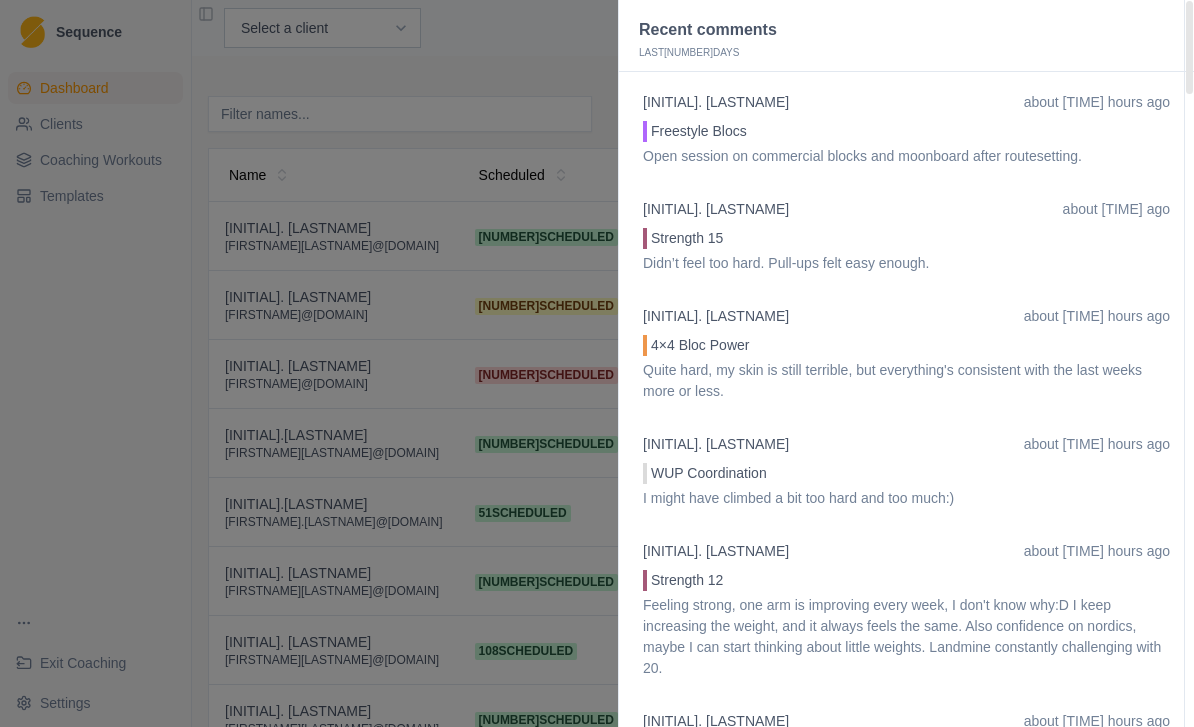 scroll, scrollTop: 0, scrollLeft: 0, axis: both 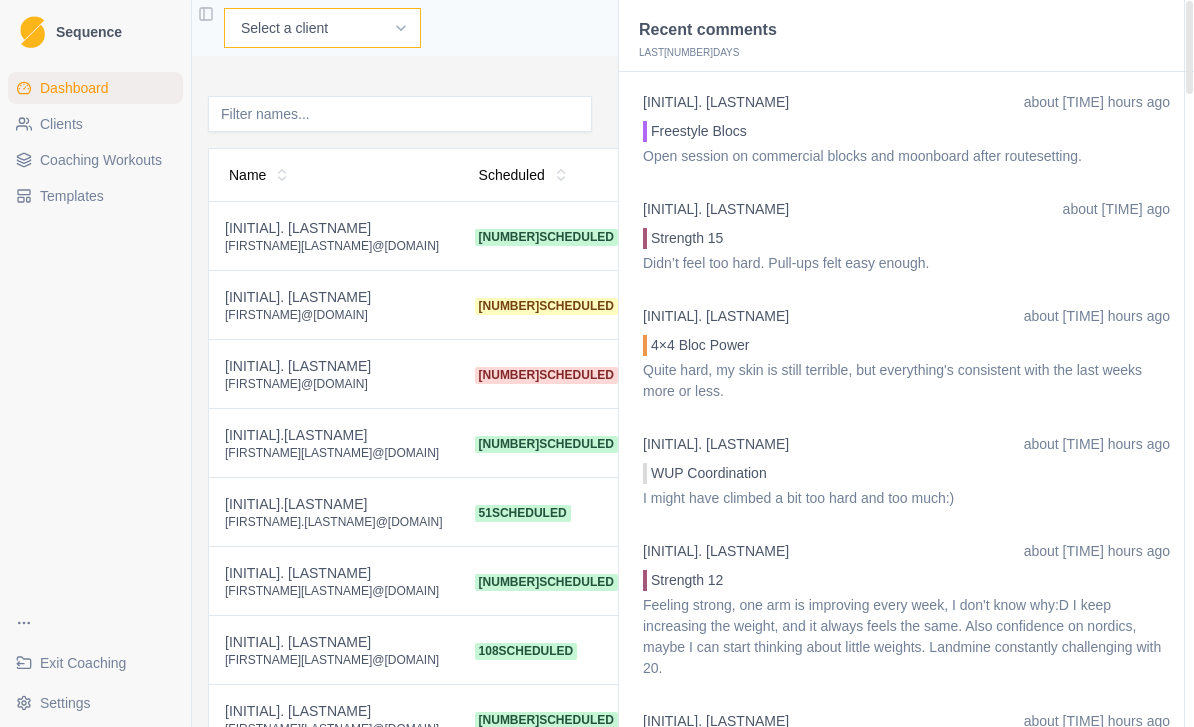 click on "Select a client [INITIAL]. [LASTNAME] [INITIAL]. [LASTNAME] [INITIAL]. [LASTNAME] [INITIAL].[LASTNAME] [INITIAL].[LASTNAME] [INITIAL]. [LASTNAME] [INITIAL]. [LASTNAME] [INITIAL]. [LASTNAME] [INITIAL]. [LASTNAME] [INITIAL]. [LASTNAME] [INITIAL]. [LASTNAME] [INITIAL]. [LASTNAME] [INITIAL]. [LASTNAME] [INITIAL]. [LASTNAME]" at bounding box center [322, 28] 